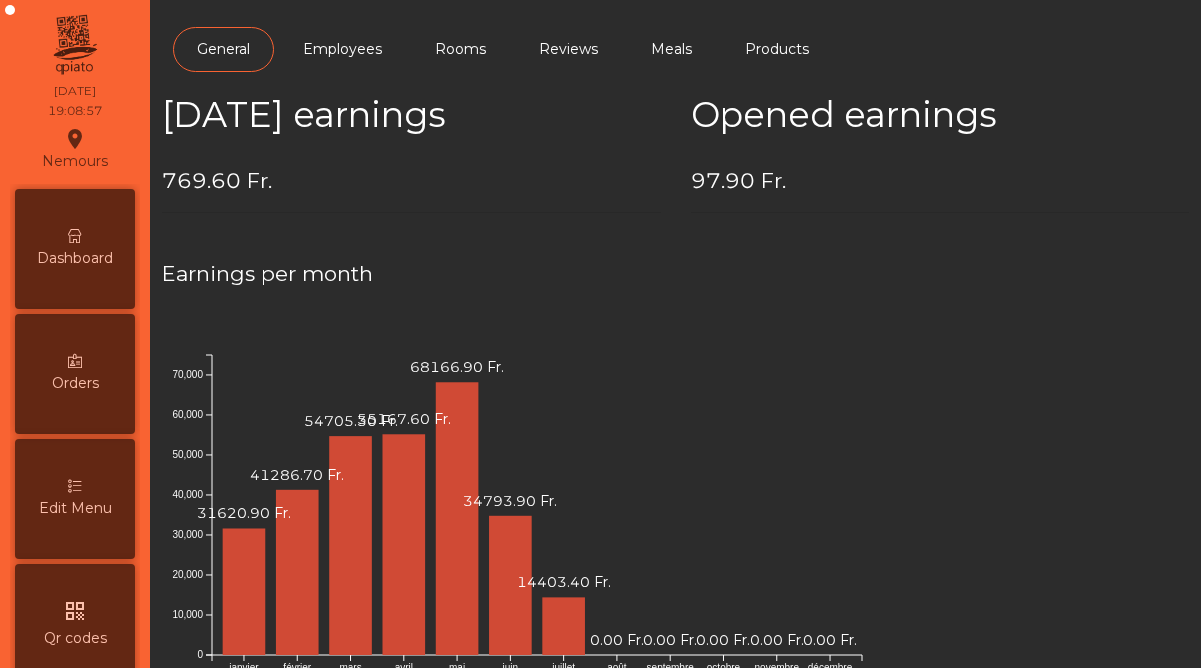 scroll, scrollTop: 0, scrollLeft: 0, axis: both 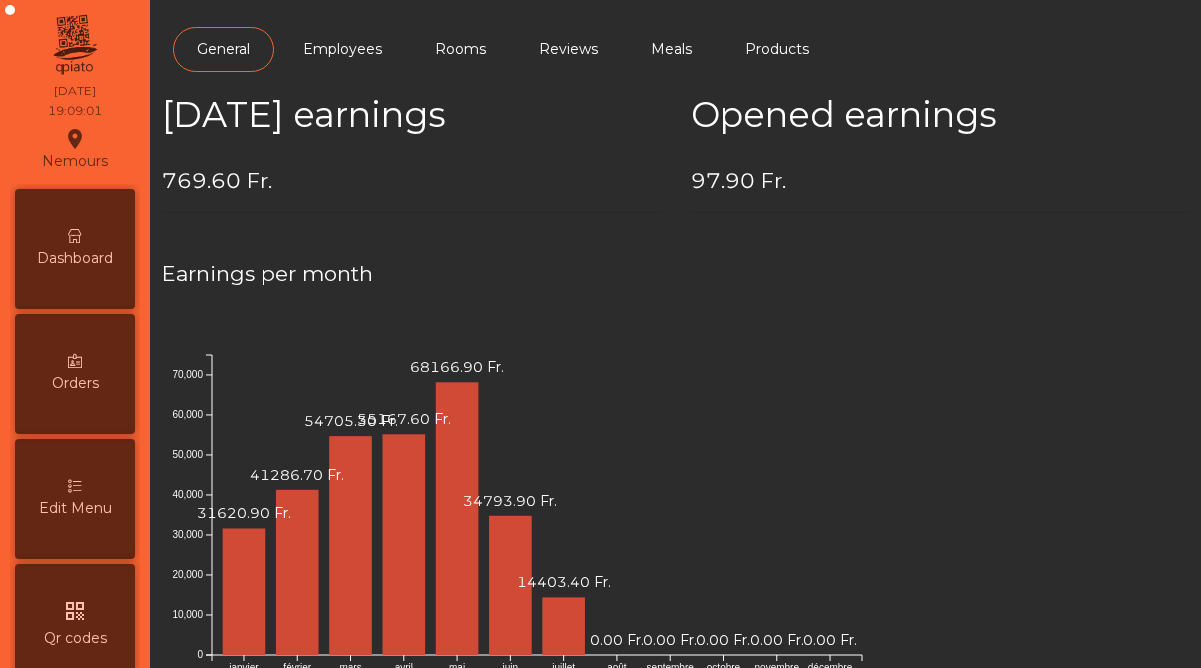 click on "Dashboard" at bounding box center [75, 249] 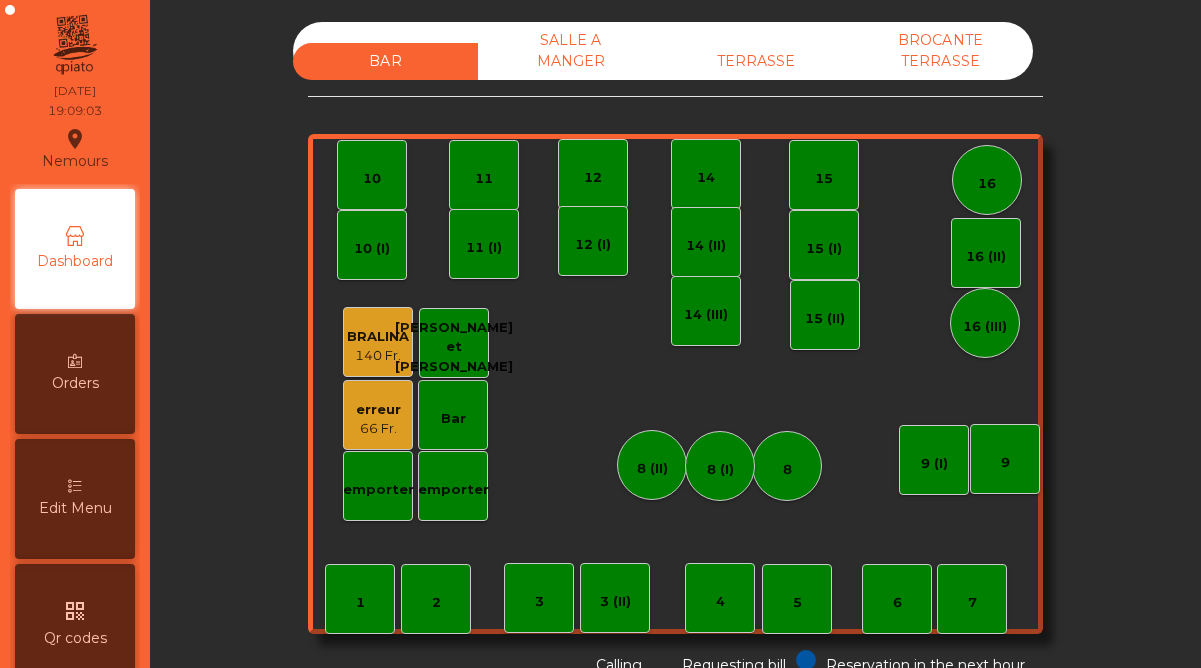 click on "erreur" 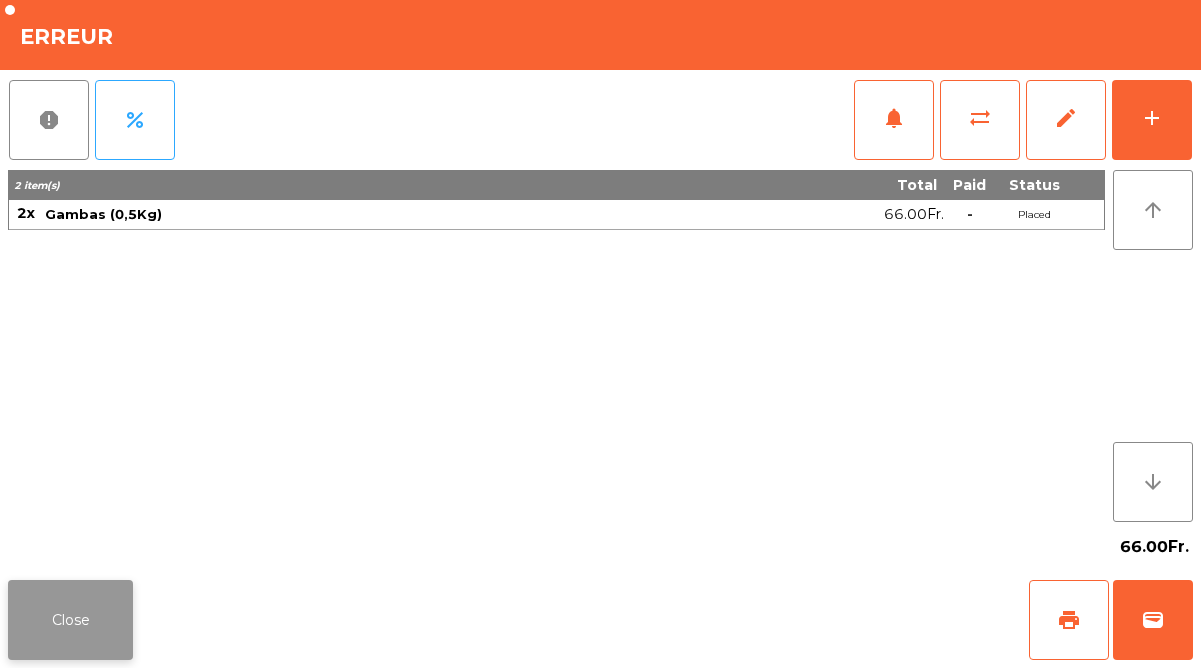 click on "Close" 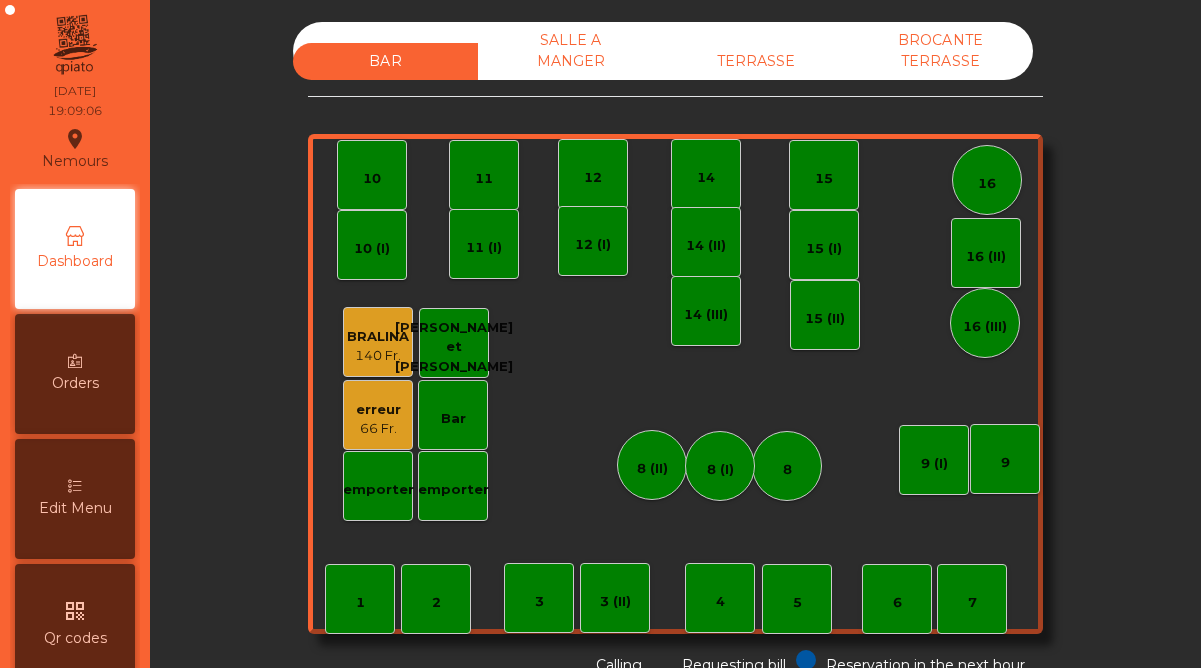 click on "TERRASSE" 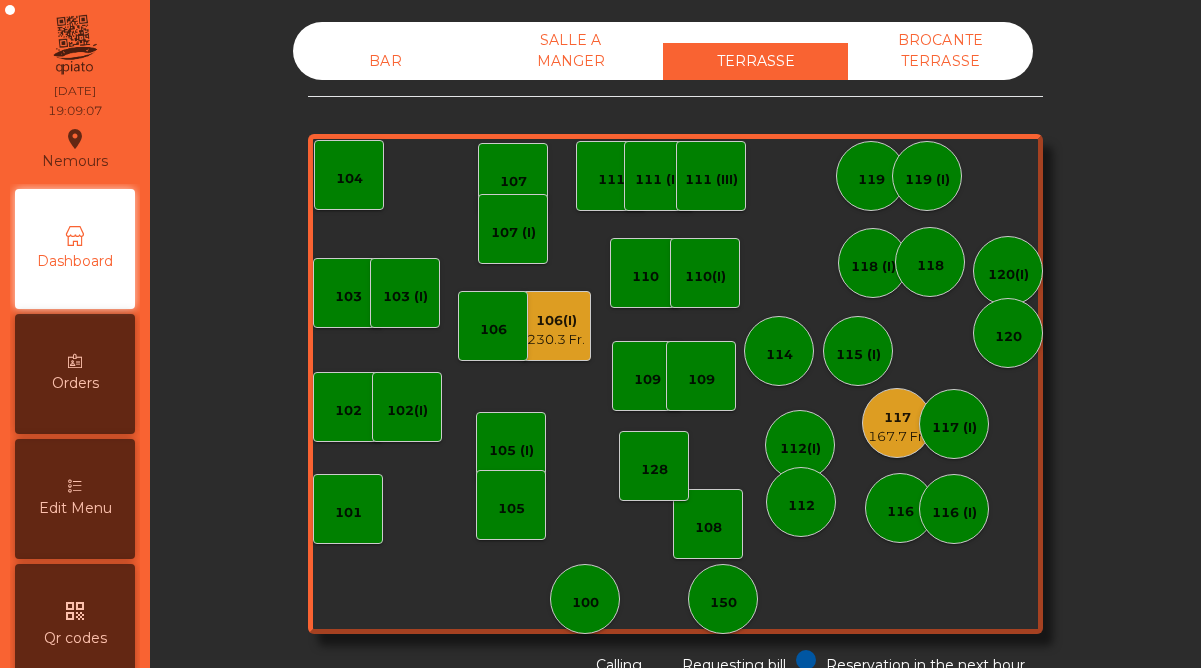 click on "167.7 Fr." 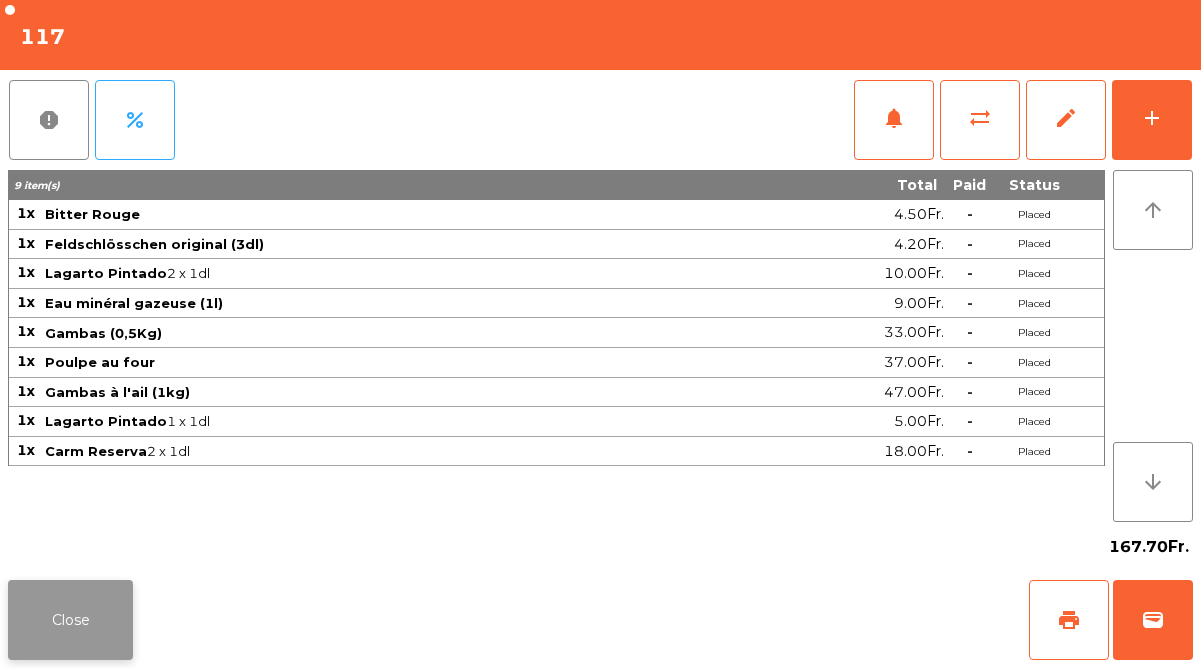click on "Close" 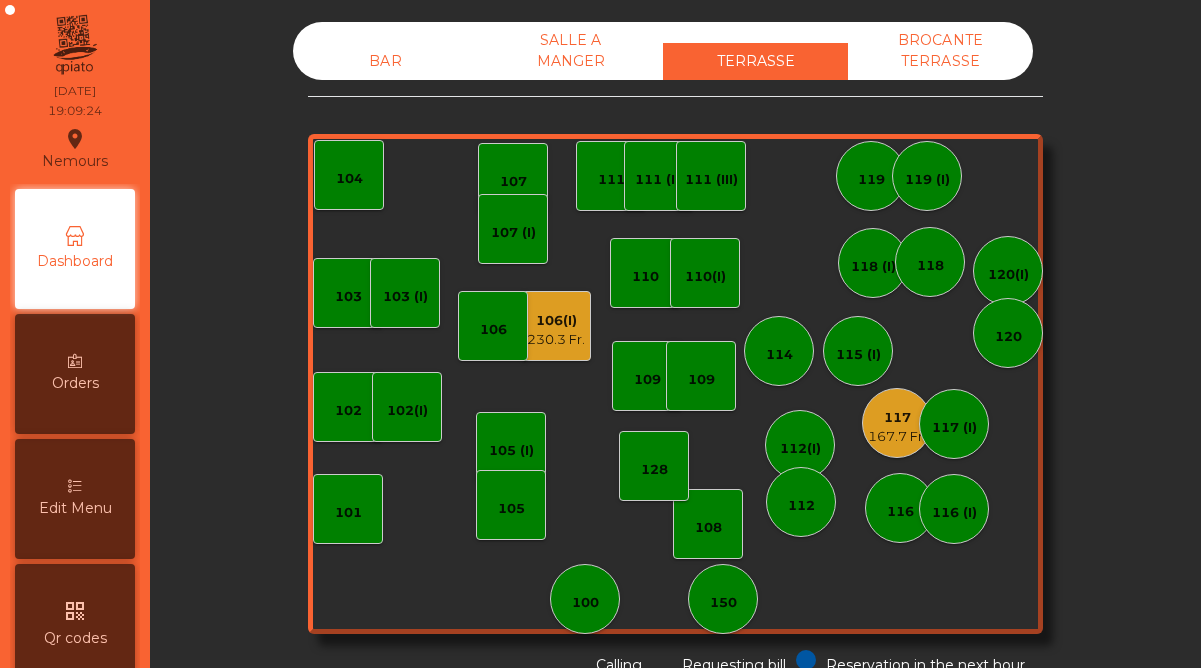 click on "230.3 Fr." 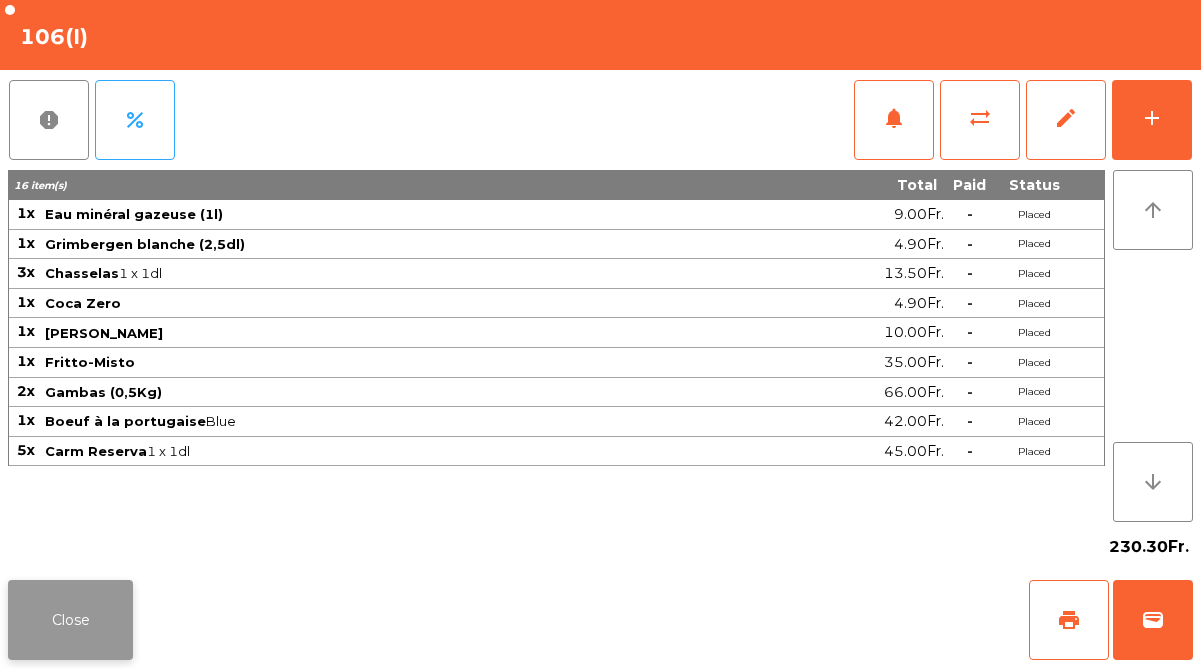 click on "Close" 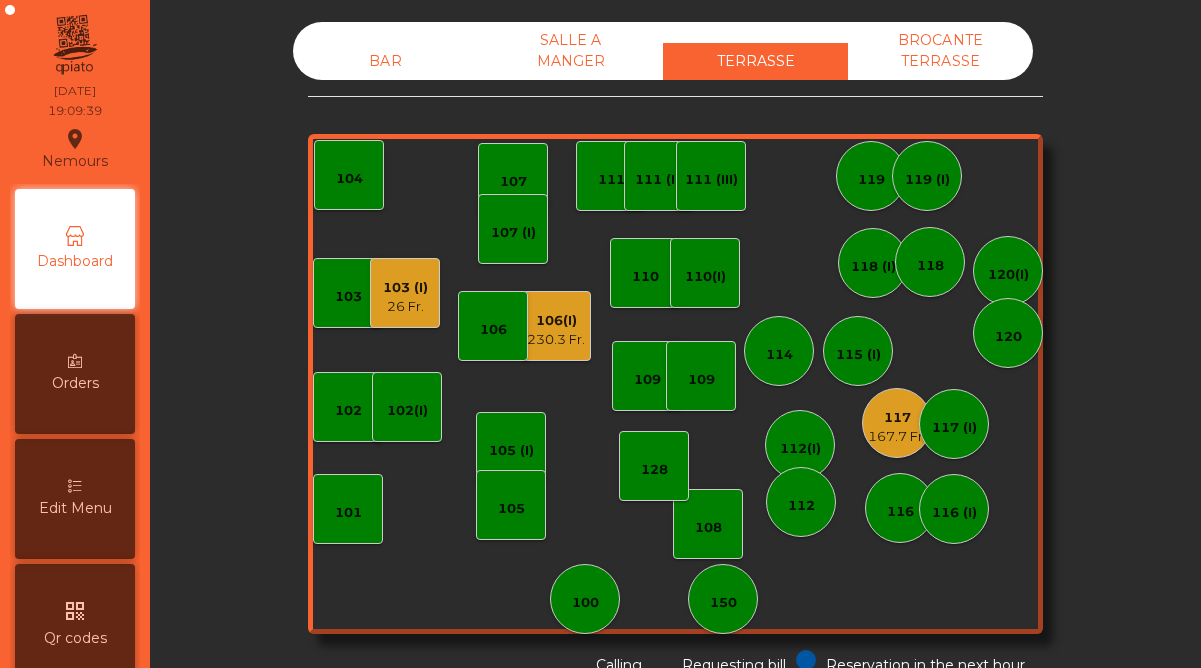 click on "26 Fr." 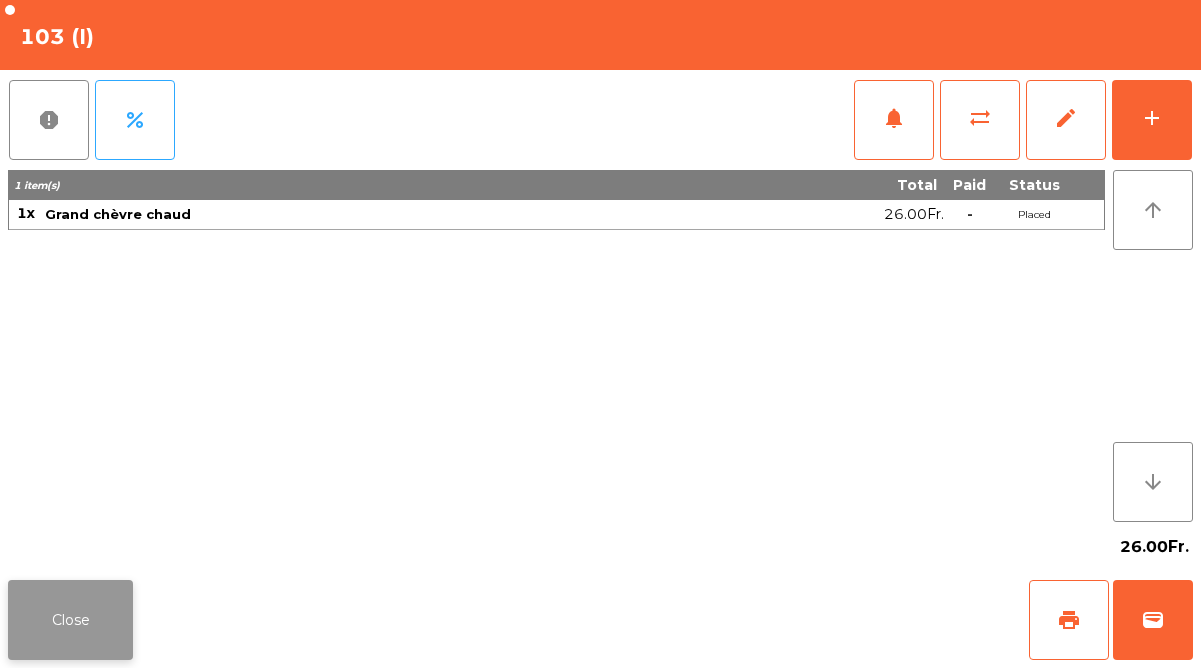 click on "Close" 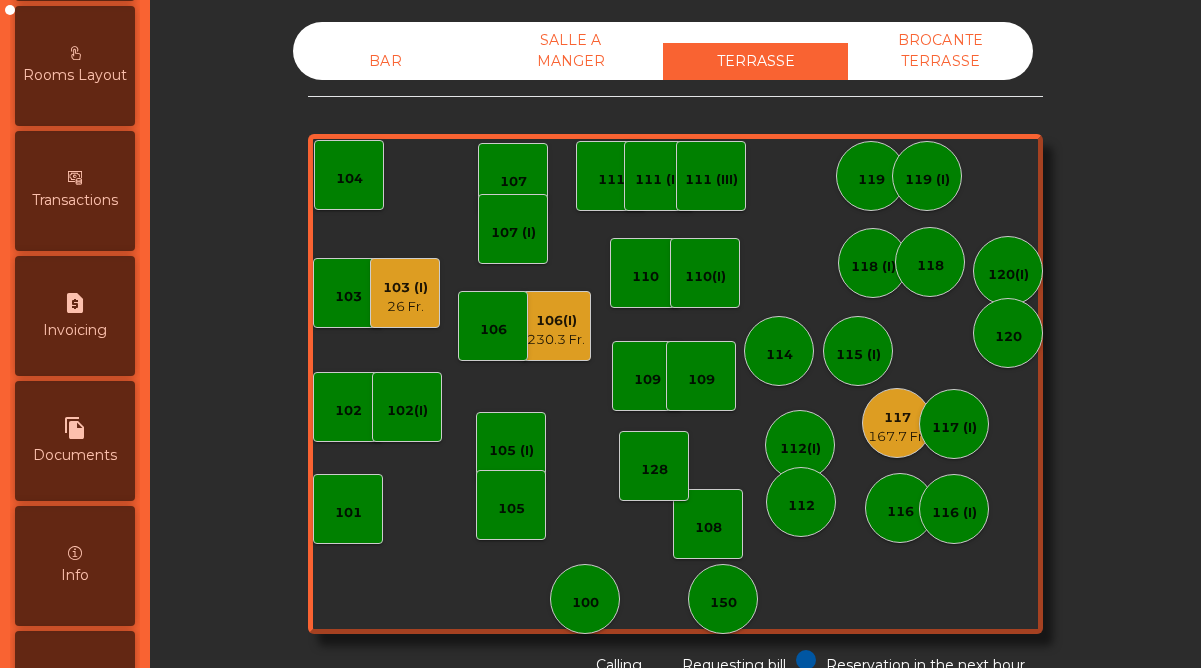 scroll, scrollTop: 986, scrollLeft: 0, axis: vertical 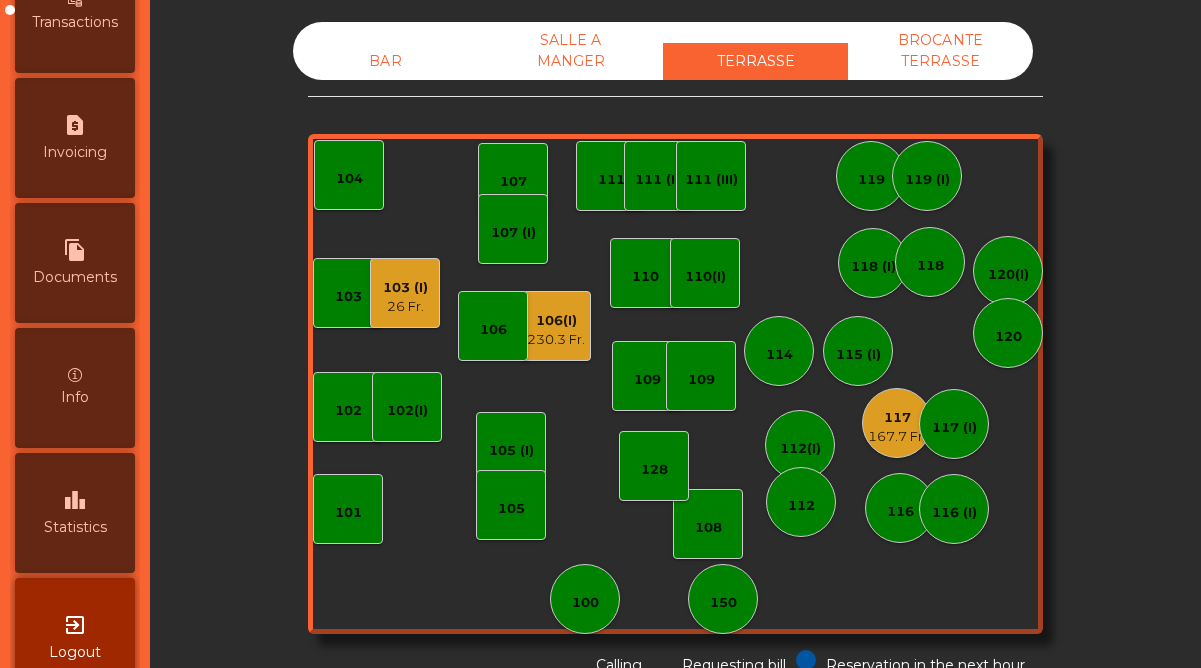 click on "BAR" 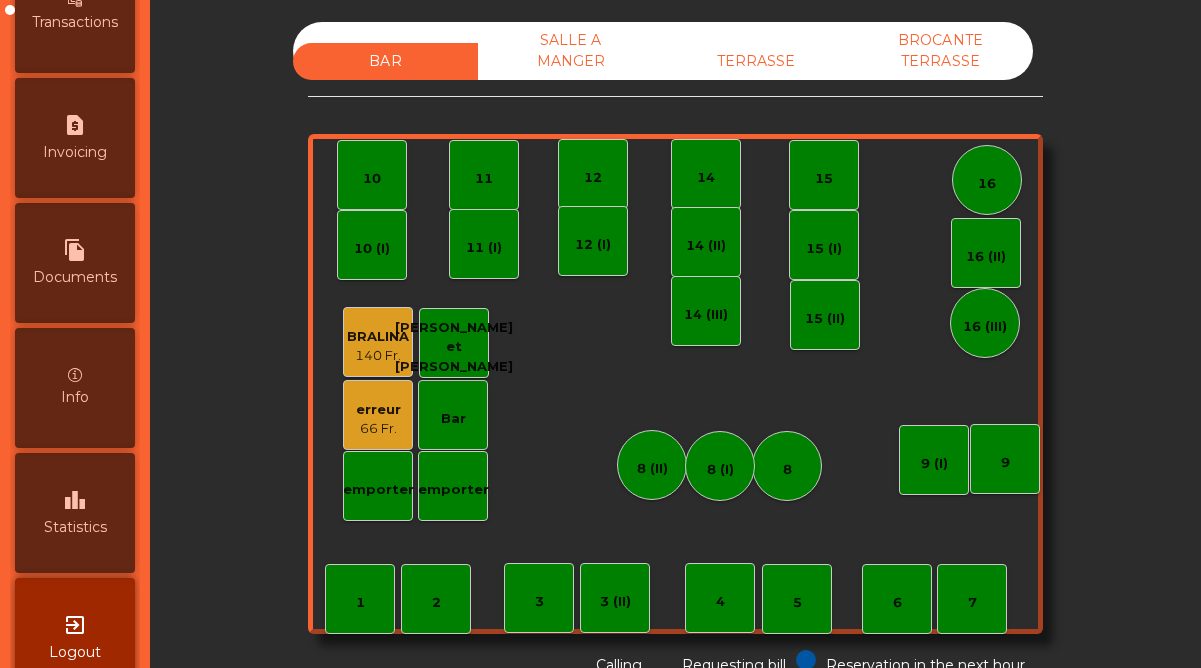 click on "66 Fr." 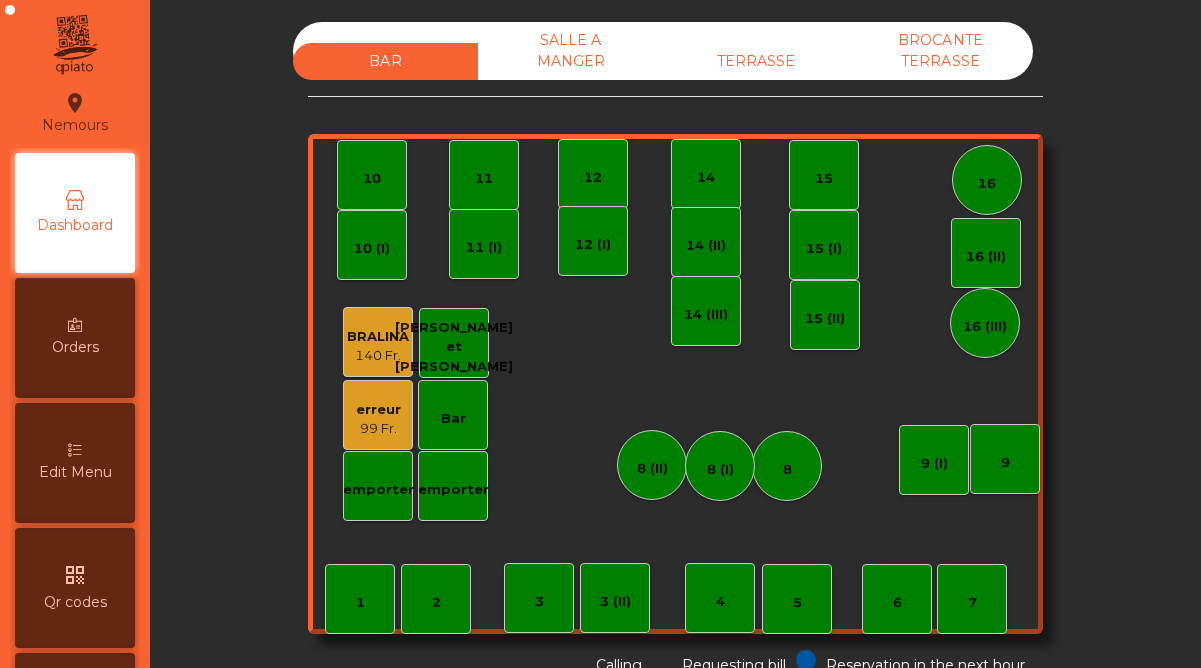 scroll, scrollTop: 0, scrollLeft: 0, axis: both 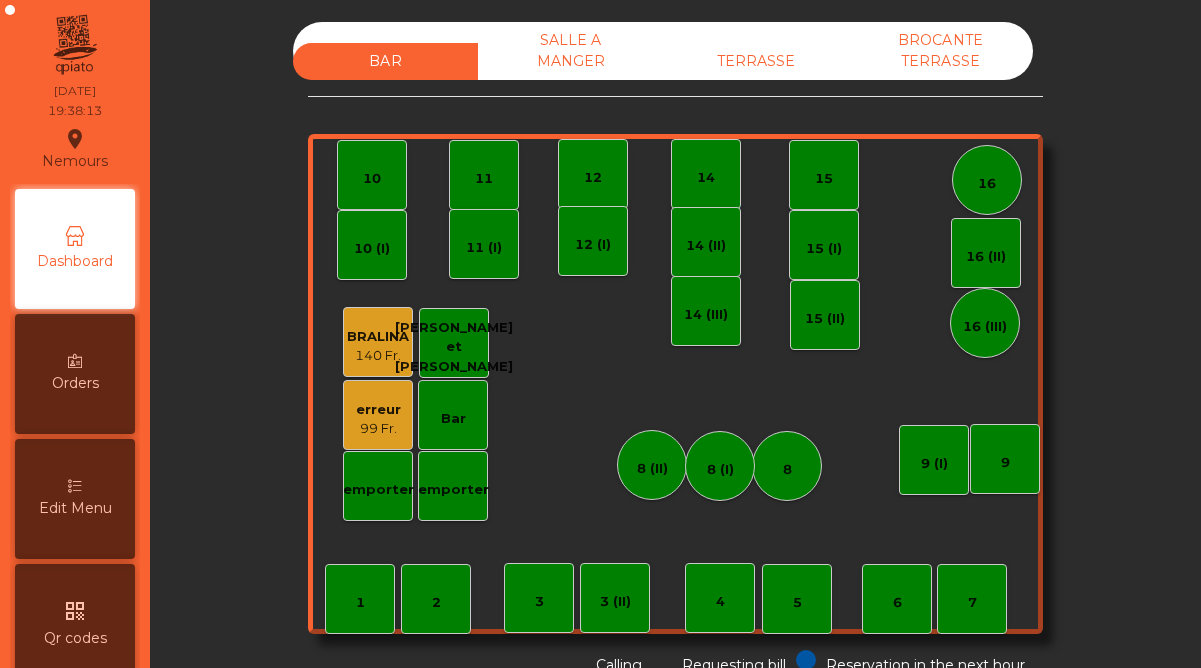 click on "99 Fr." 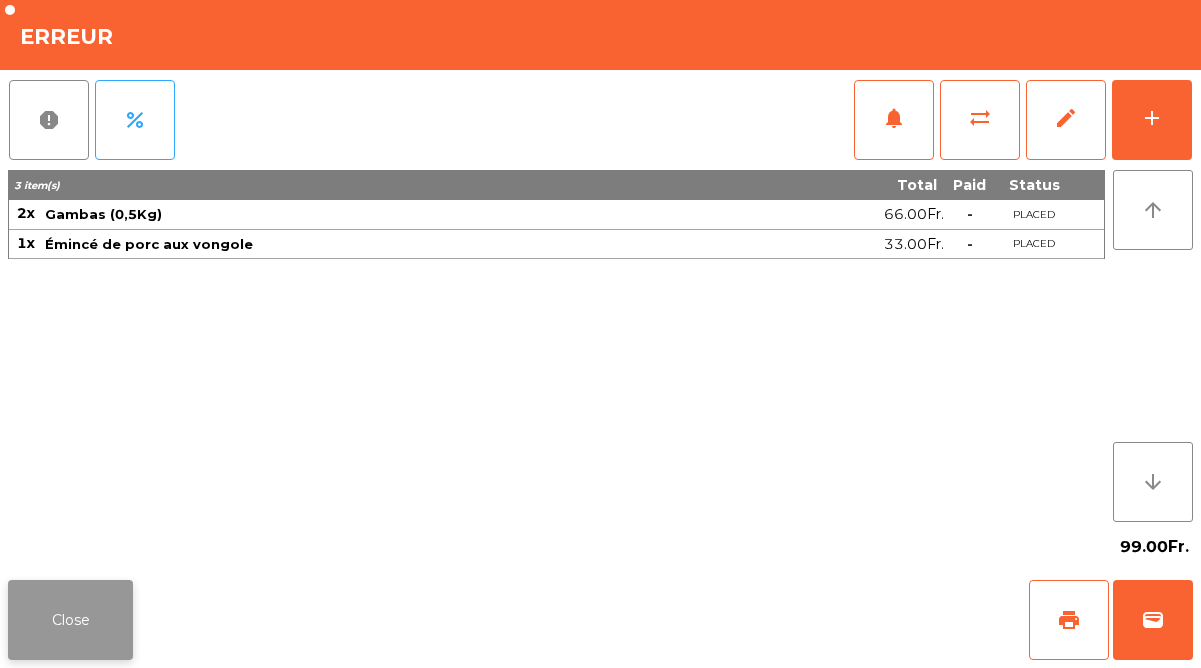 click on "Close" 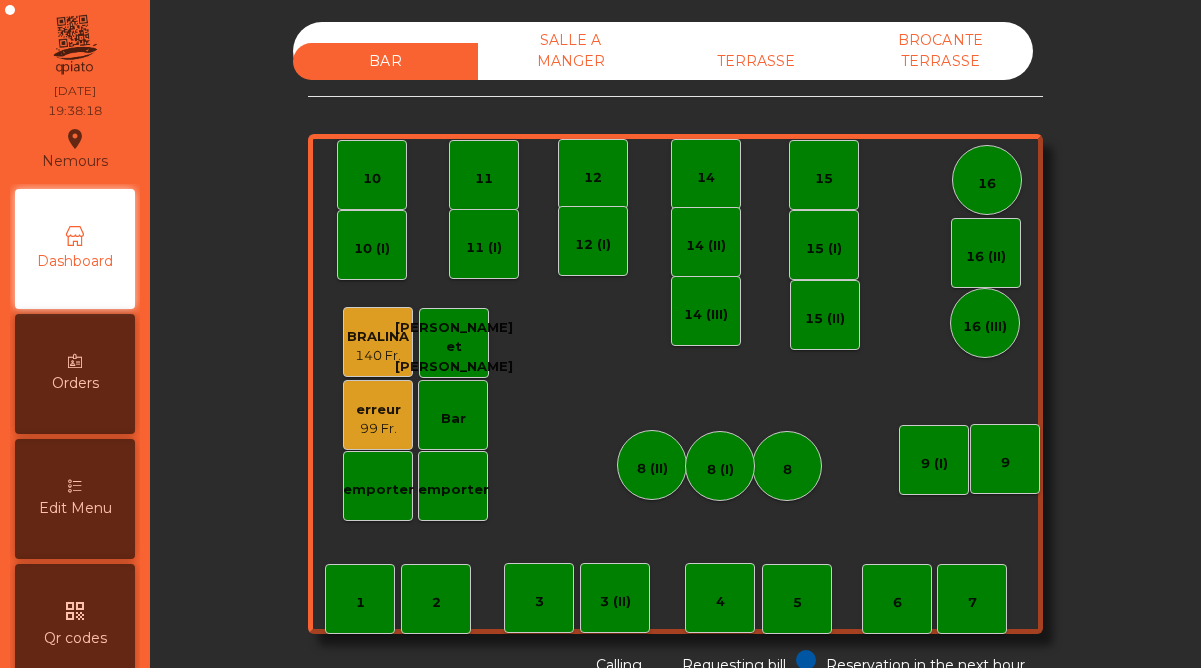 click on "erreur" 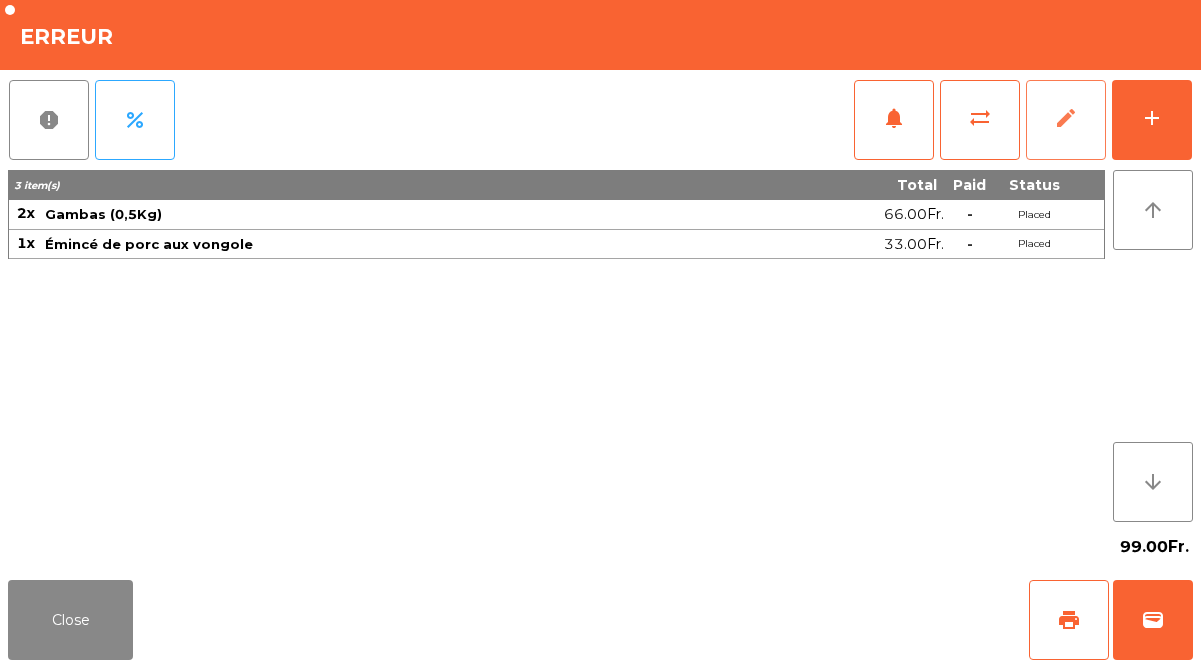 click on "edit" 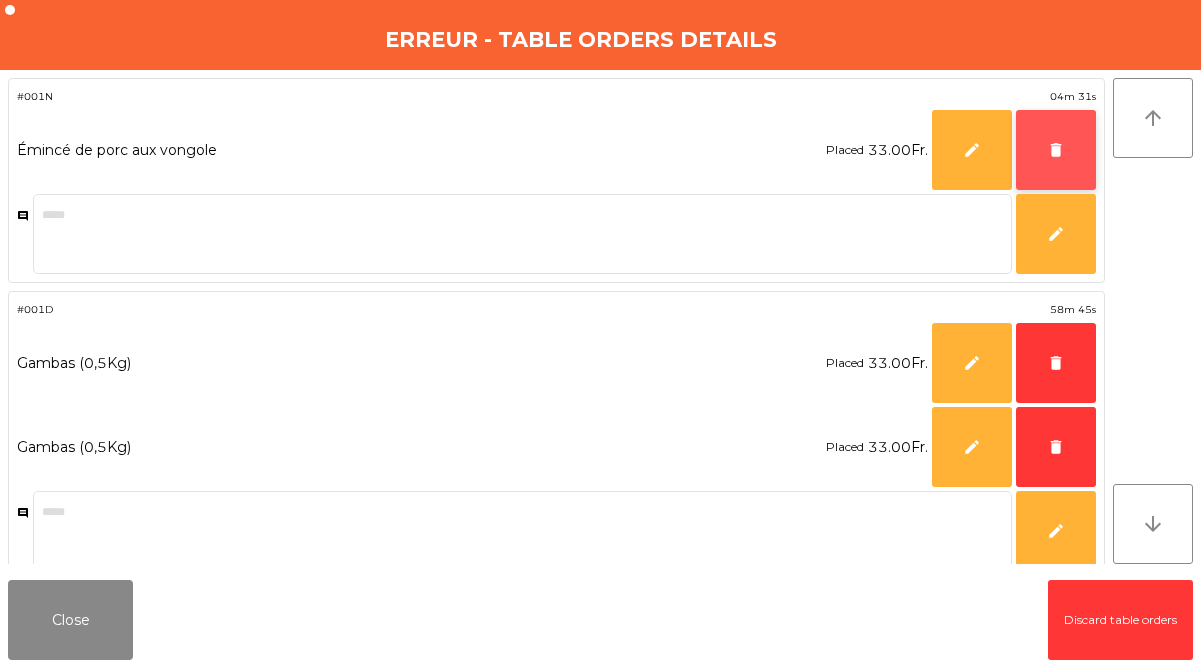 click on "delete" 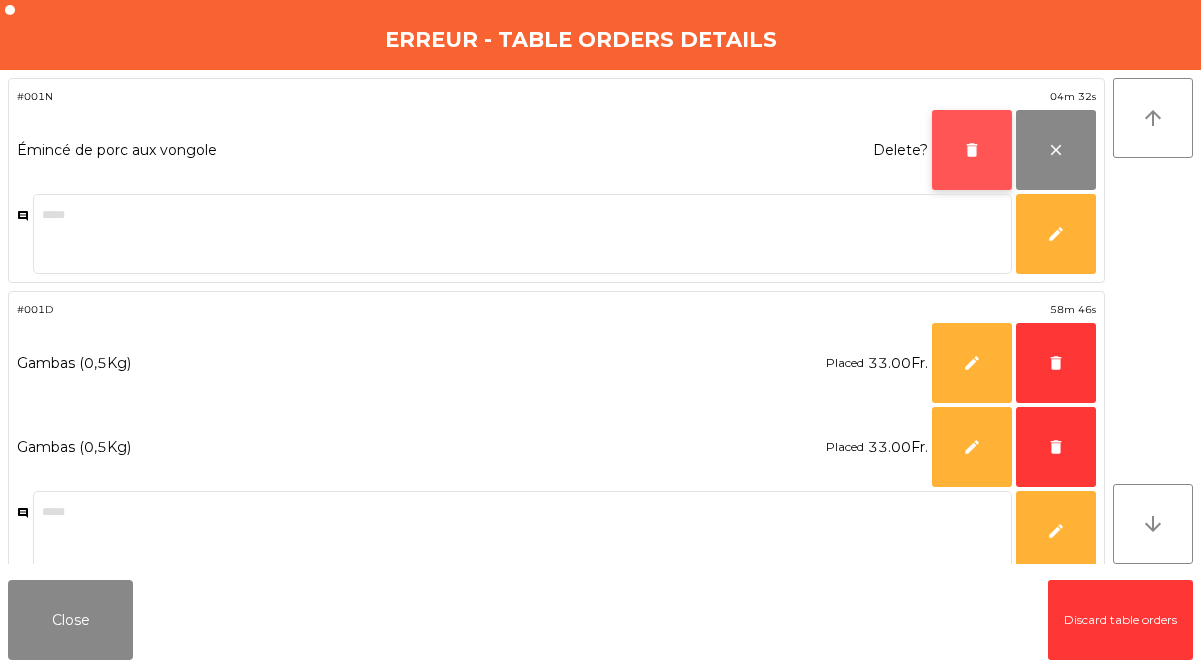 click on "delete" 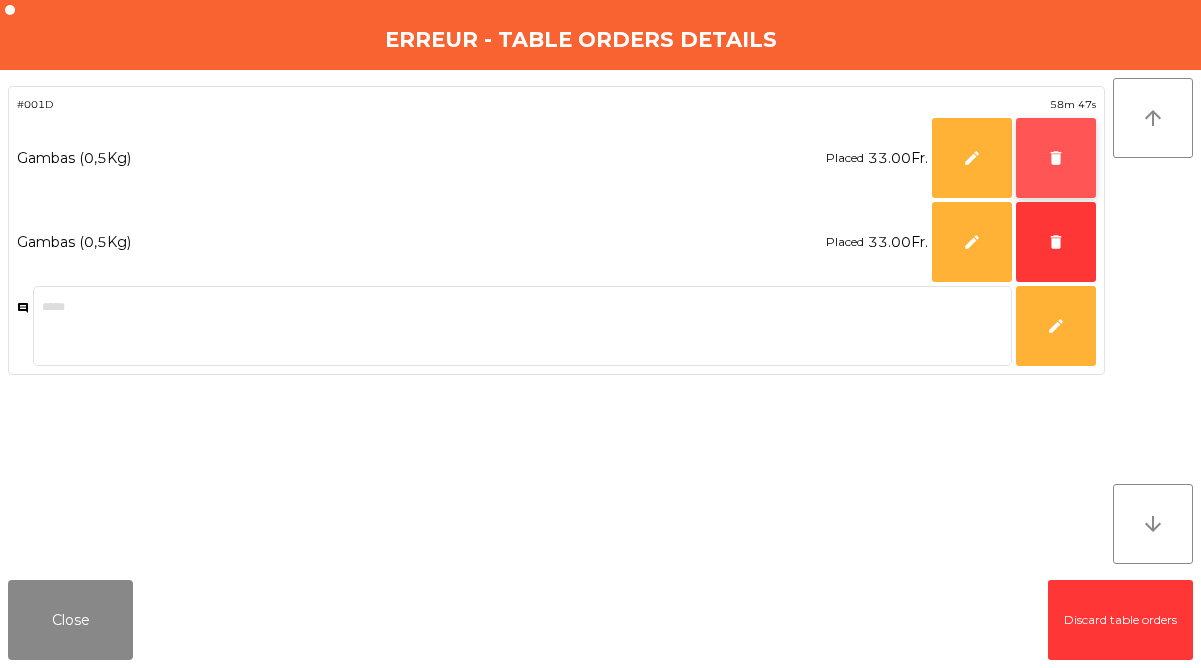 click on "delete" 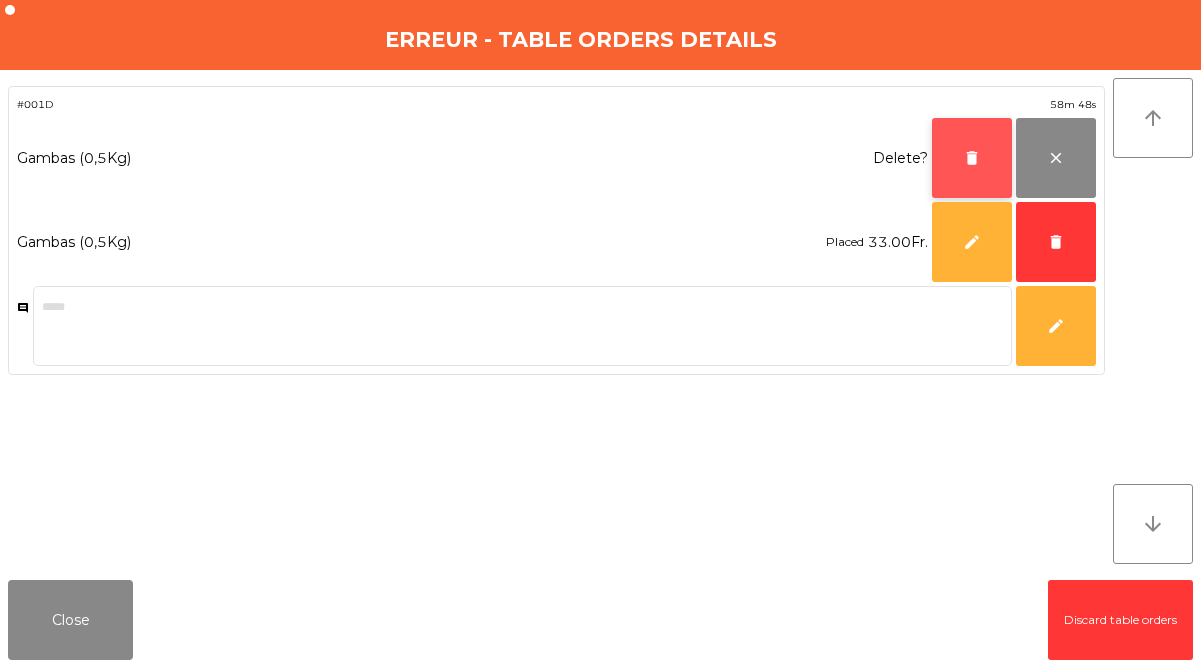 click on "delete" 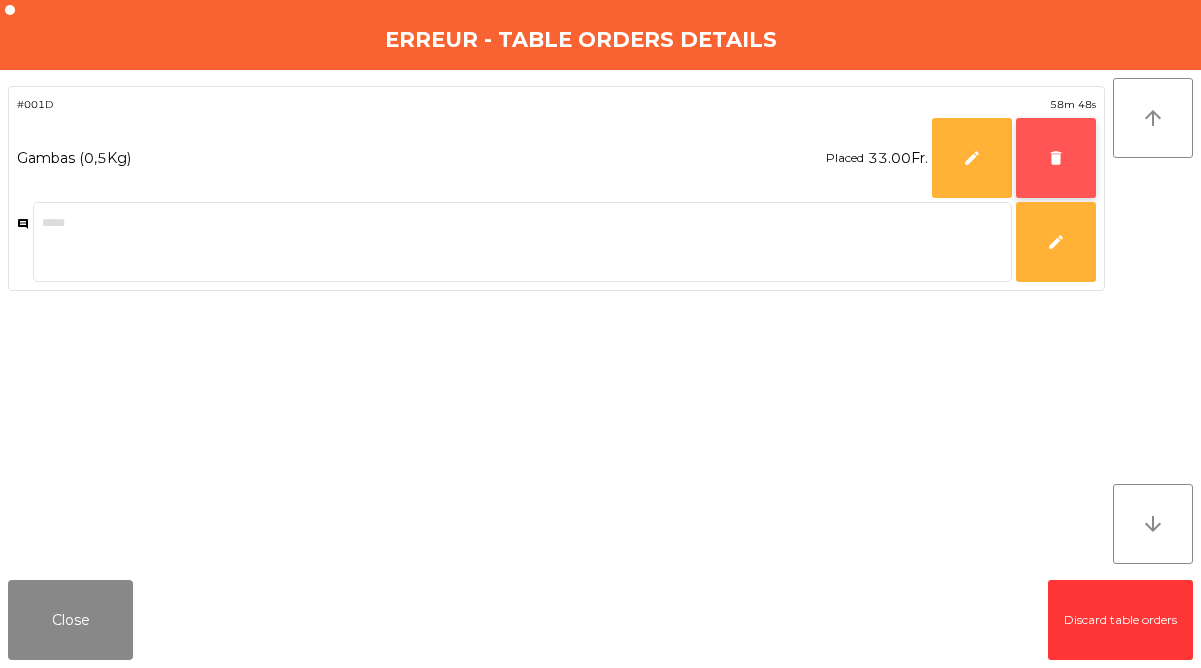 click on "delete" 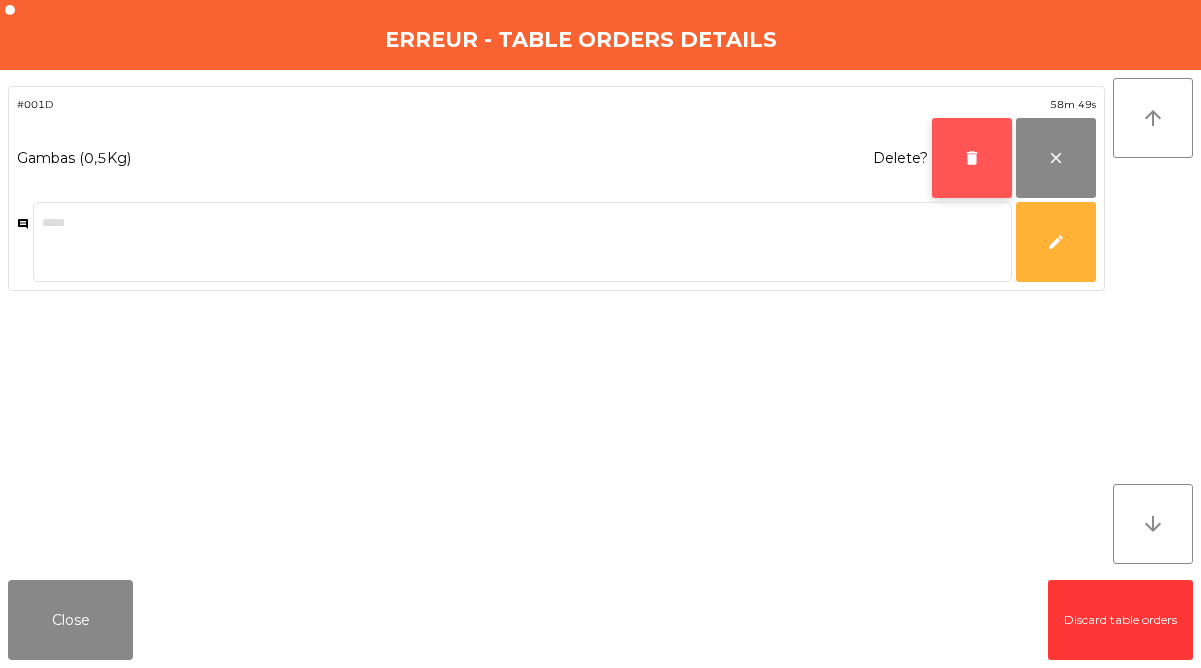 click on "delete" 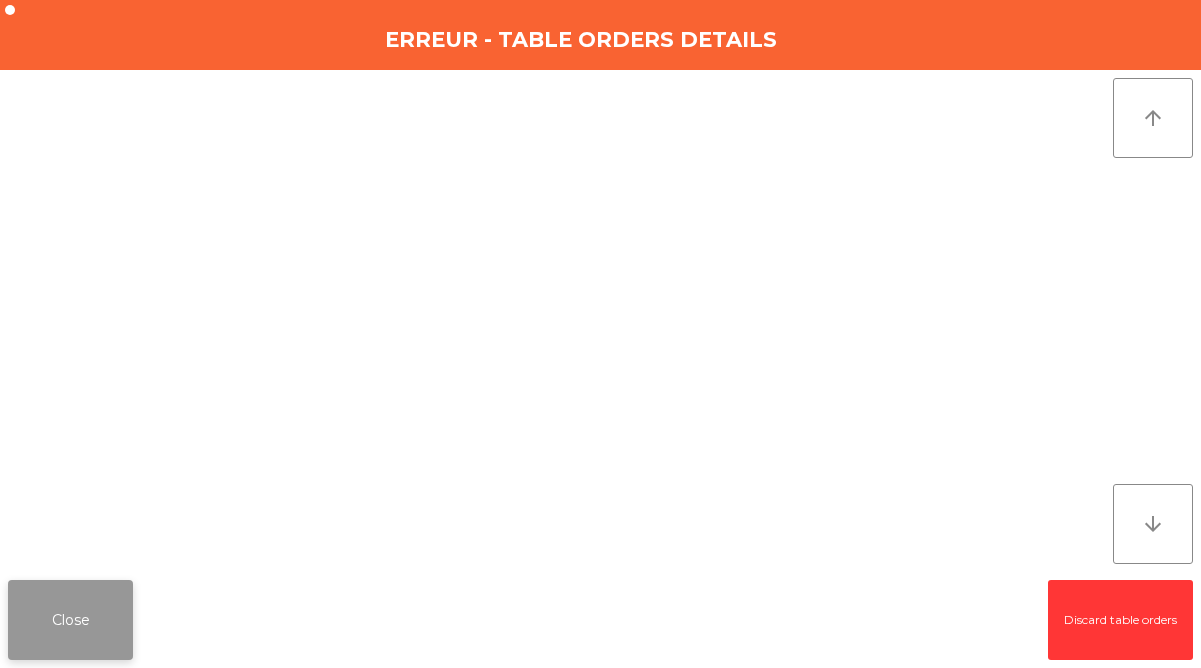 click on "Close" 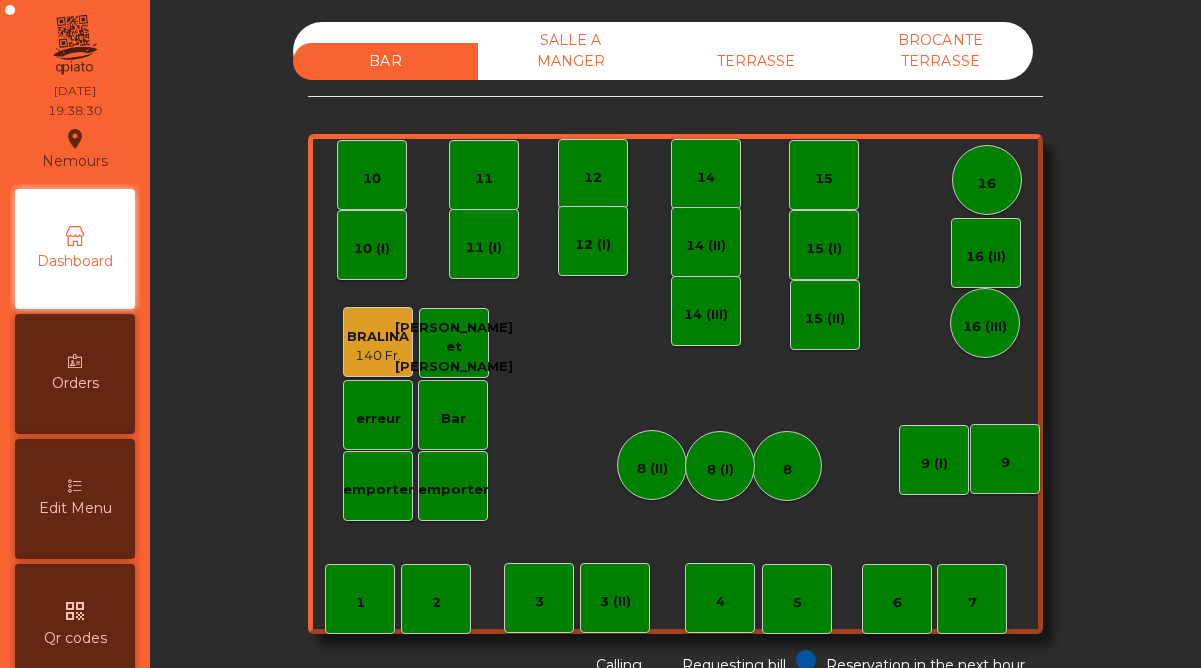 click on "TERRASSE" 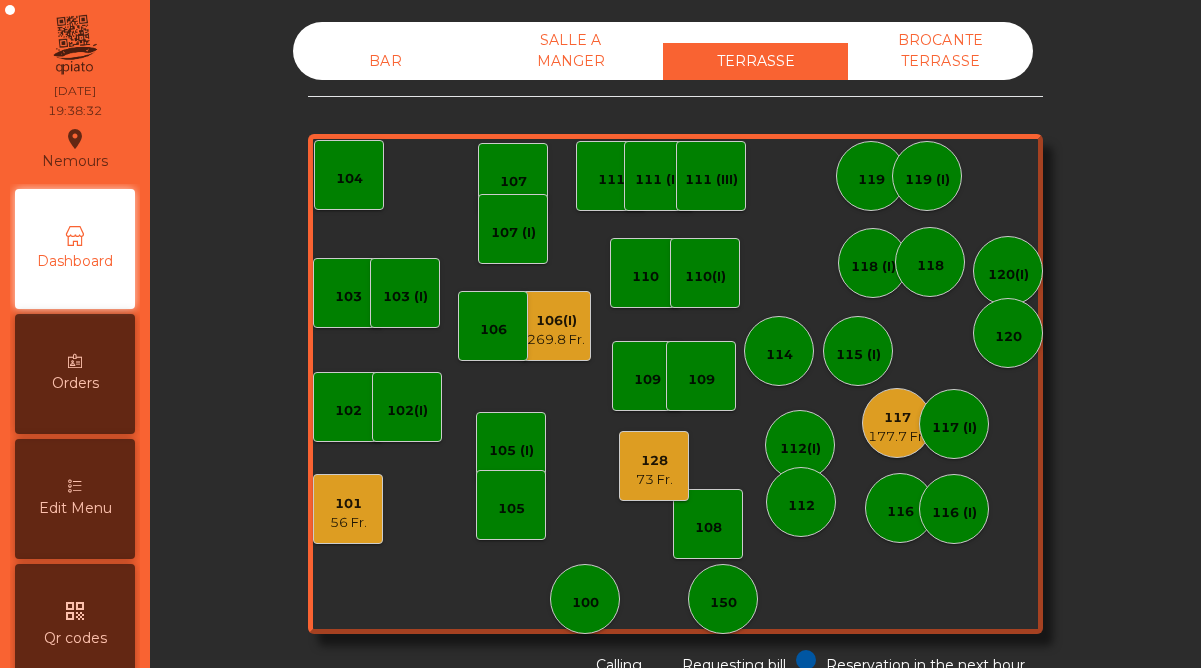 click on "101" 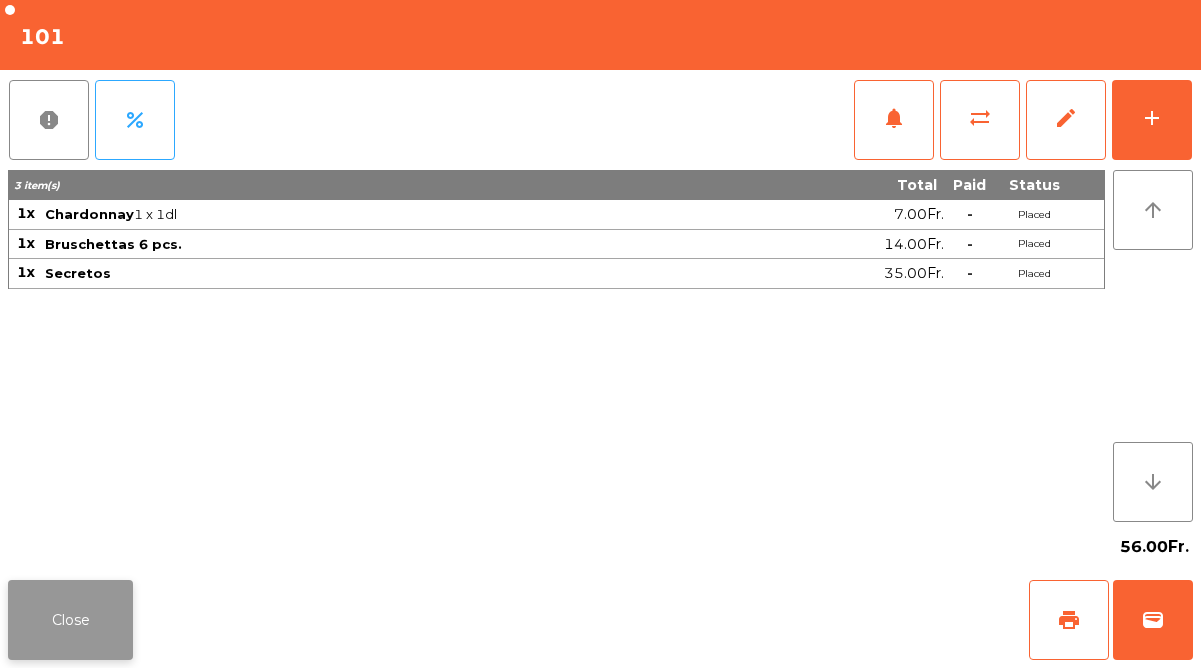 click on "Close" 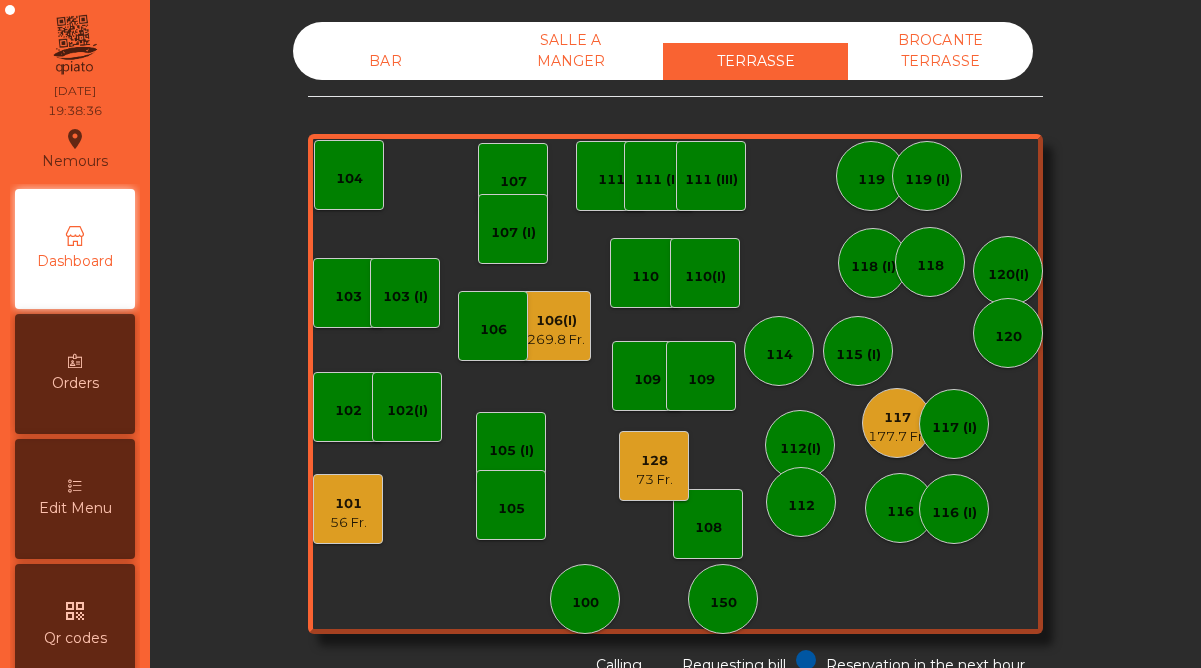 click on "73 Fr." 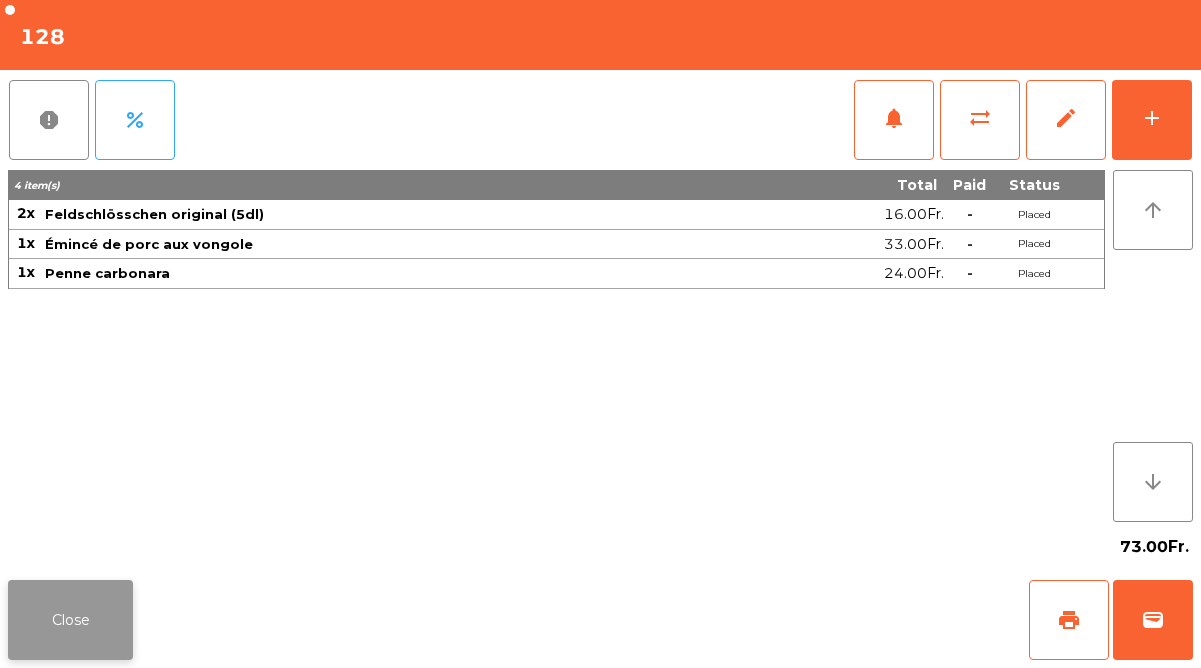 click on "Close" 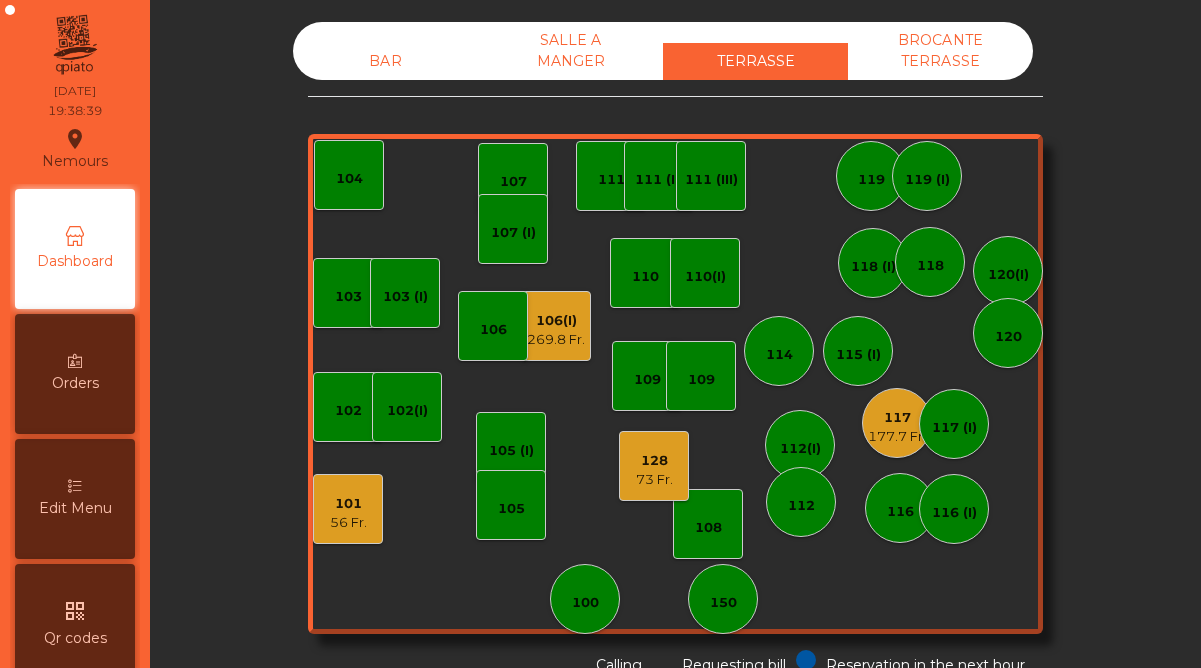 click on "269.8 Fr." 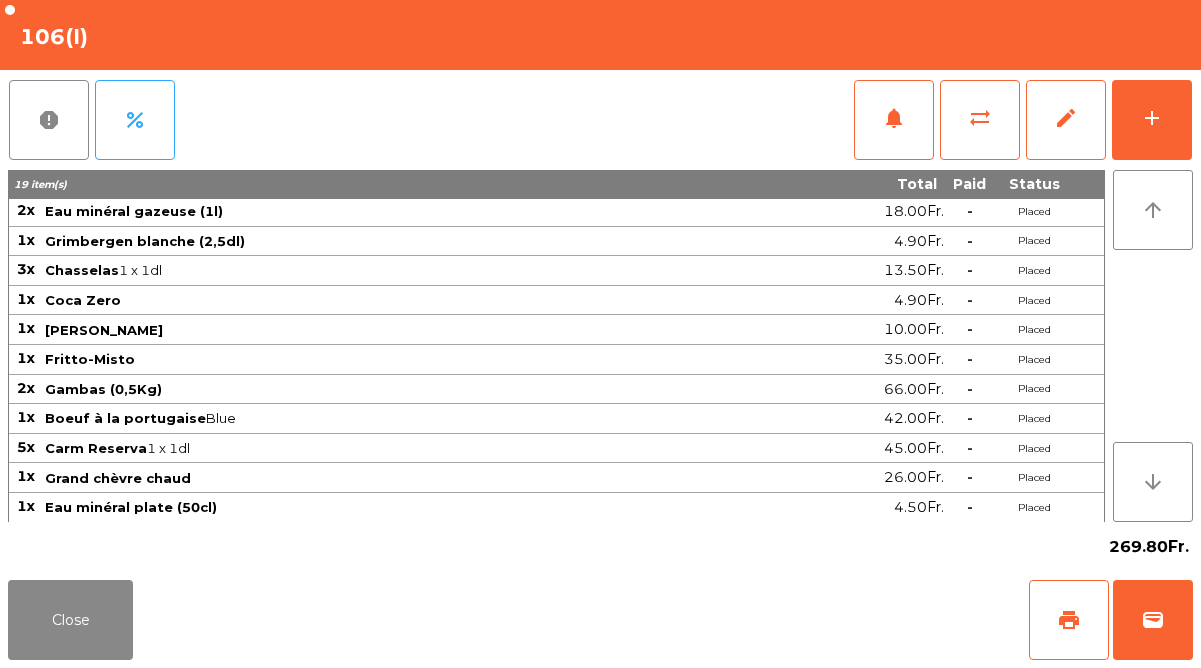 scroll, scrollTop: 0, scrollLeft: 0, axis: both 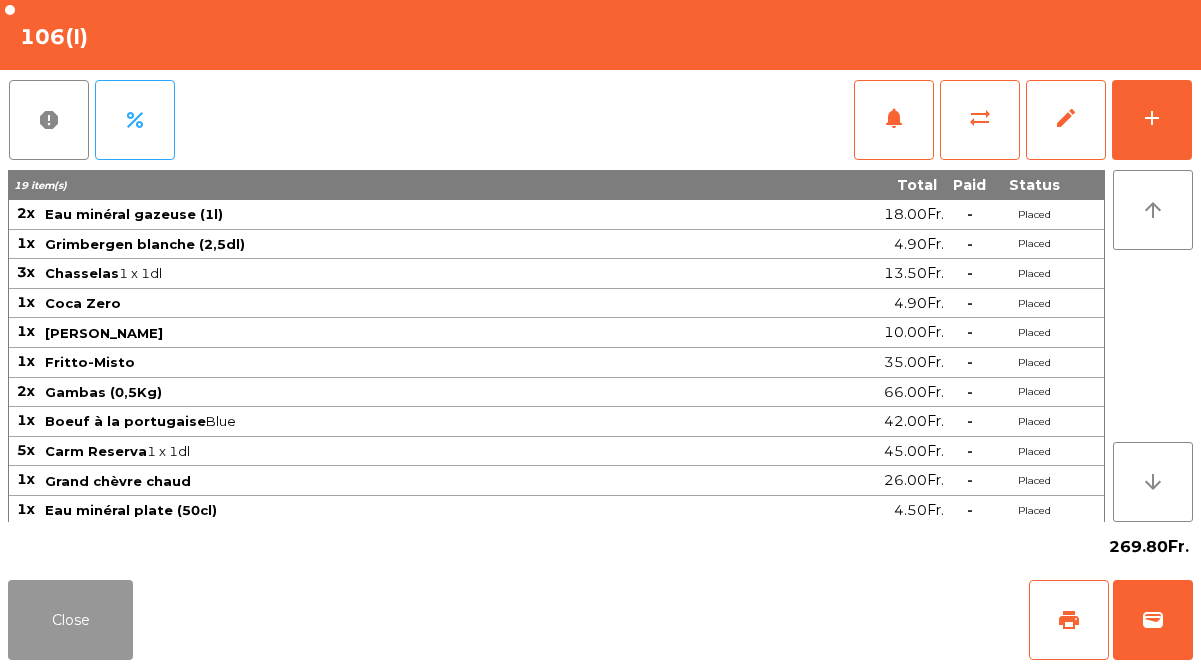 click on "Close" 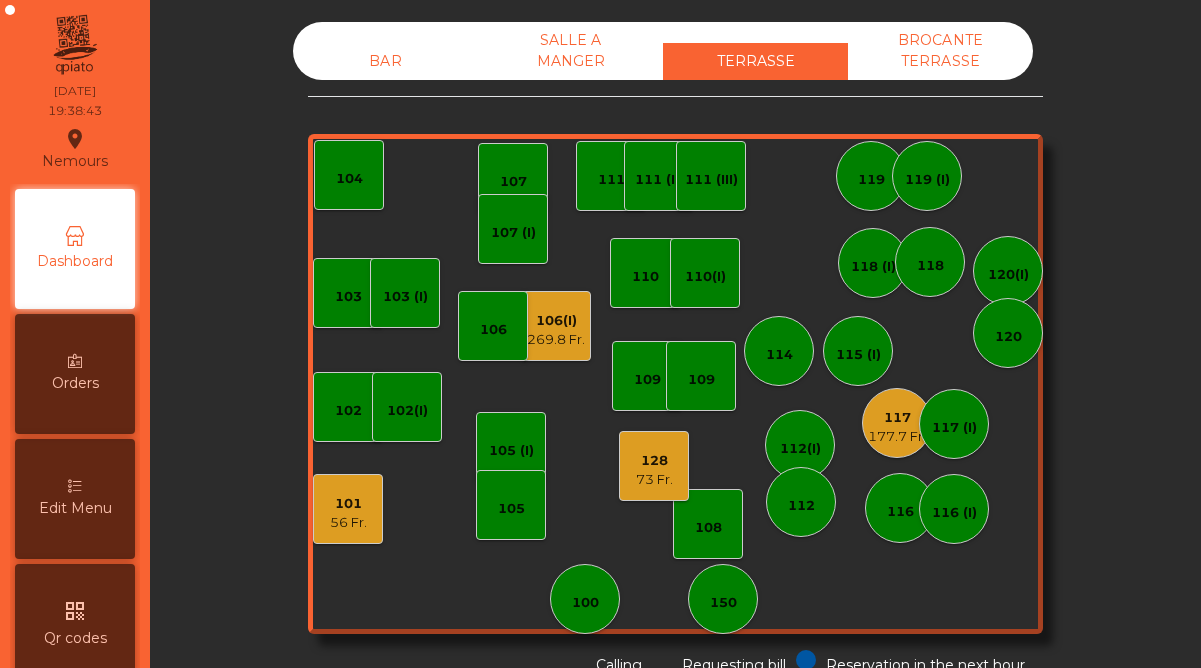 click on "177.7 Fr." 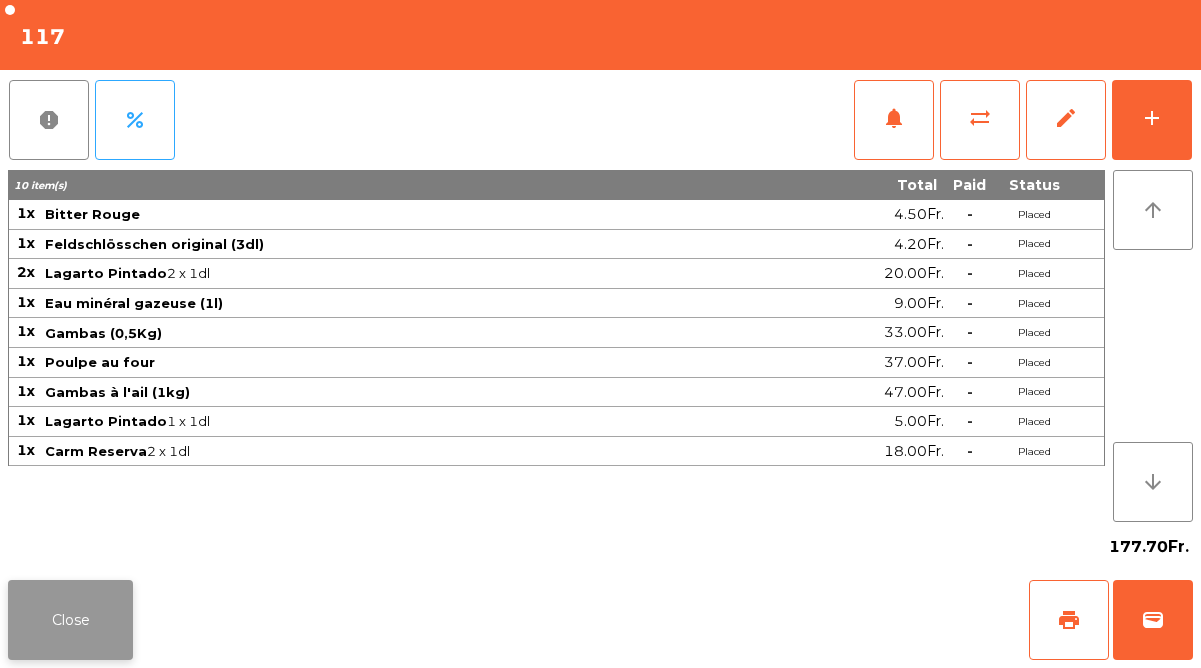 click on "Close" 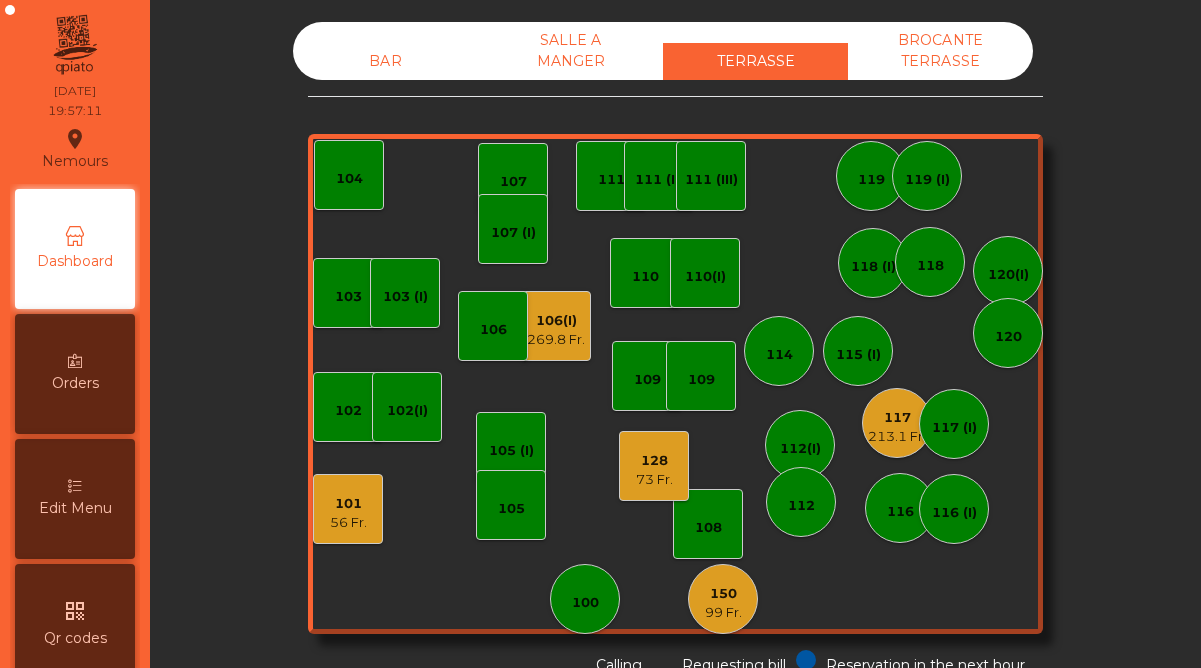 click on "150" 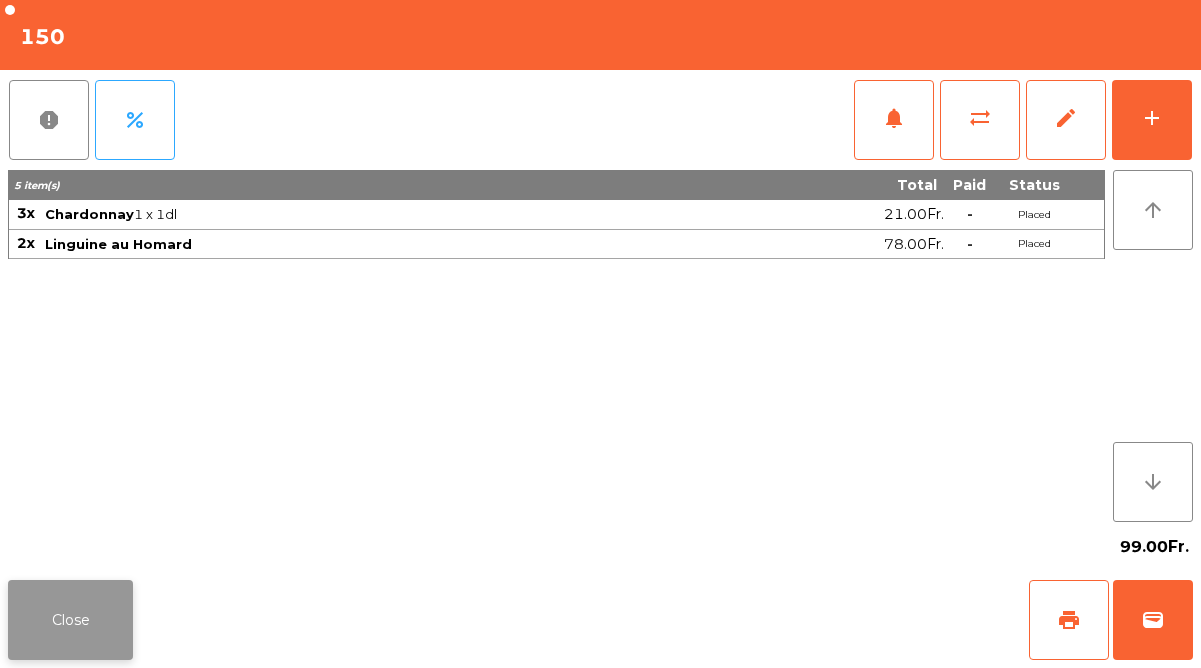 click on "Close" 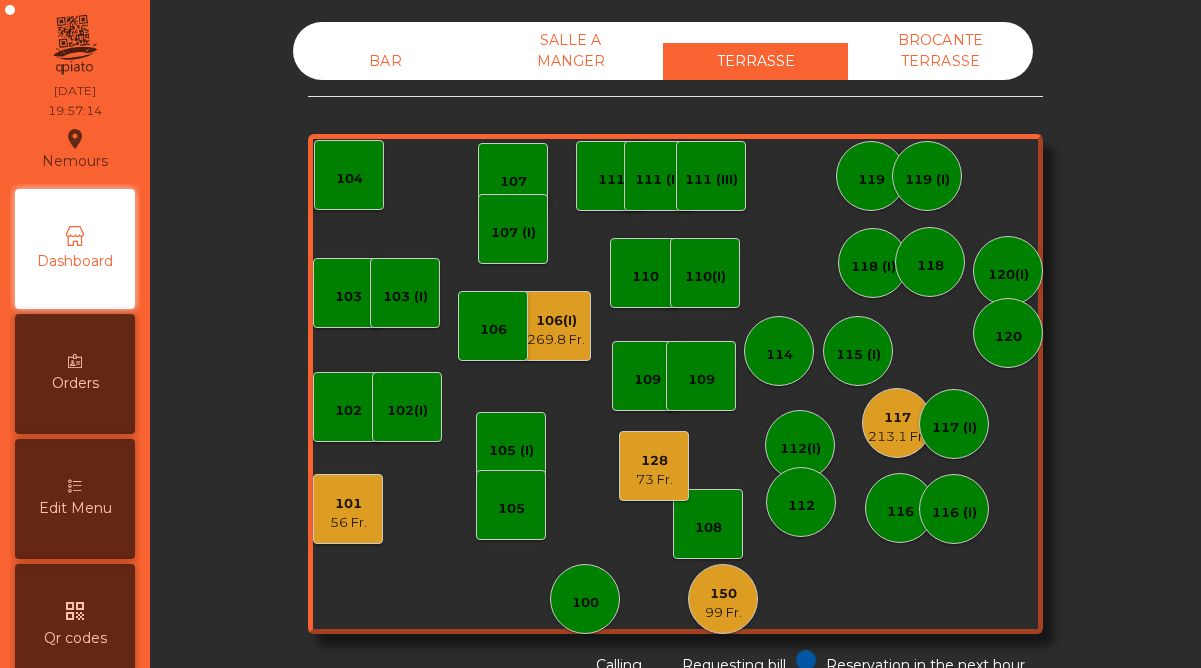 click on "213.1 Fr." 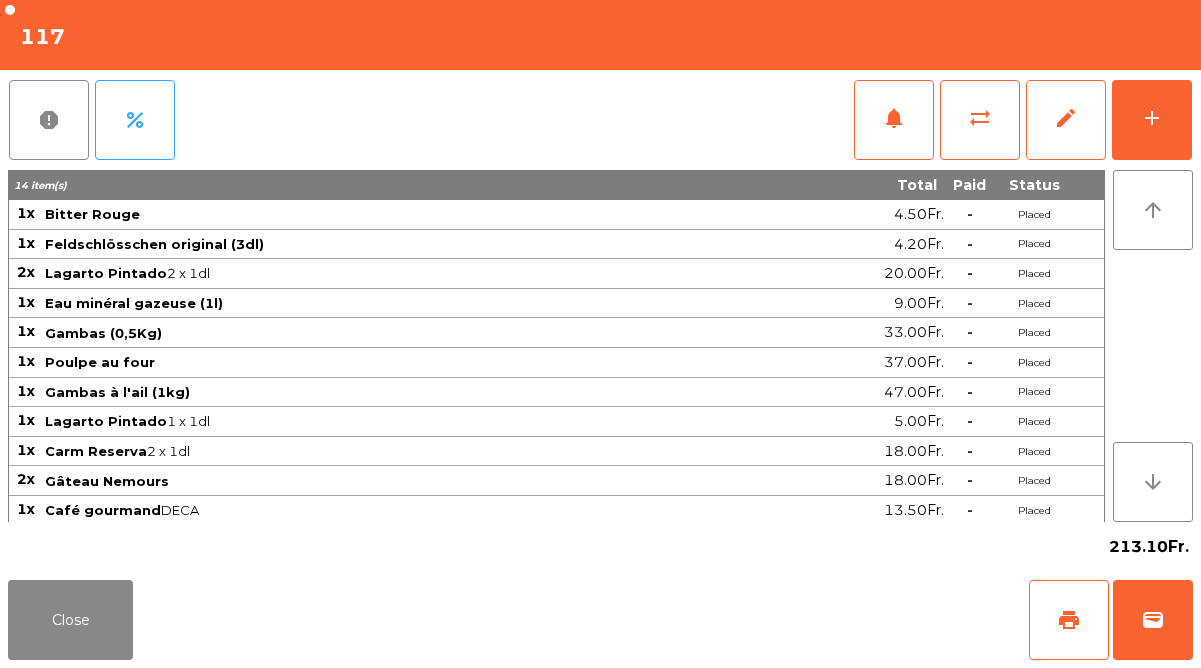 scroll, scrollTop: 32, scrollLeft: 0, axis: vertical 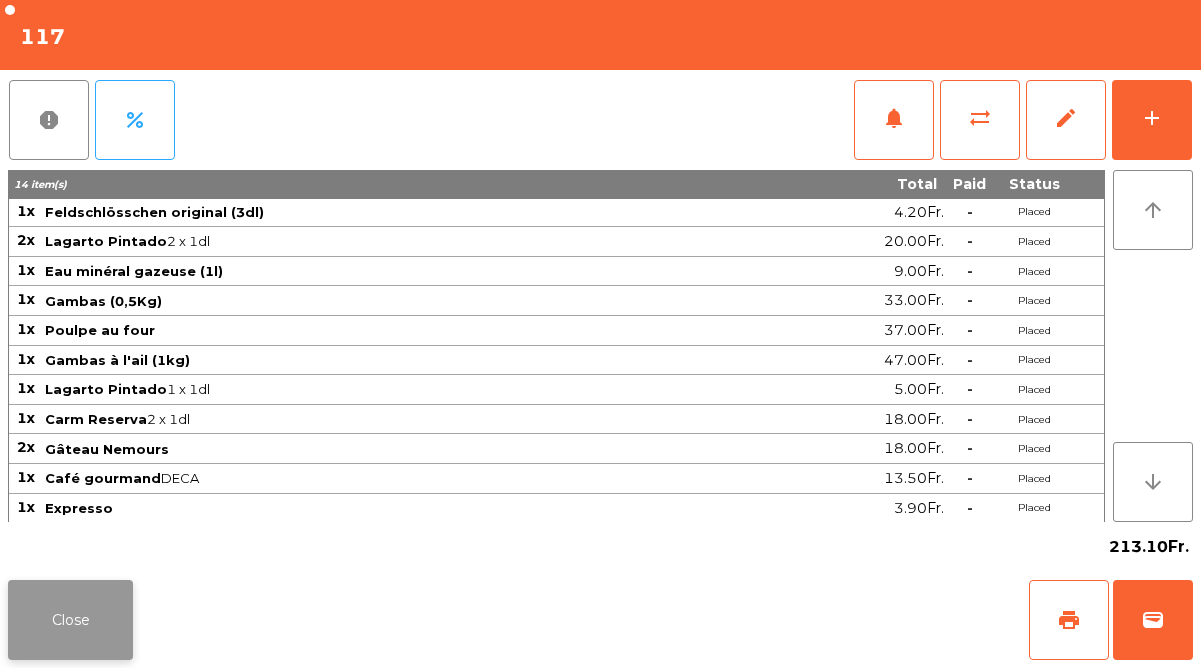 click on "Close" 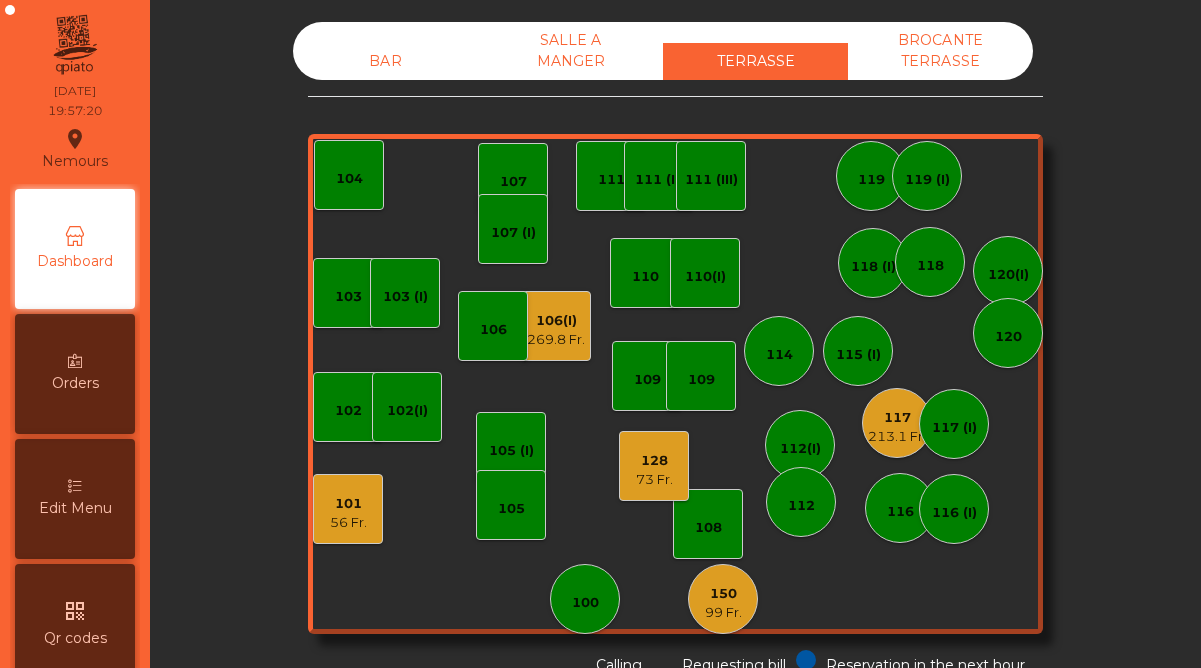 click on "128" 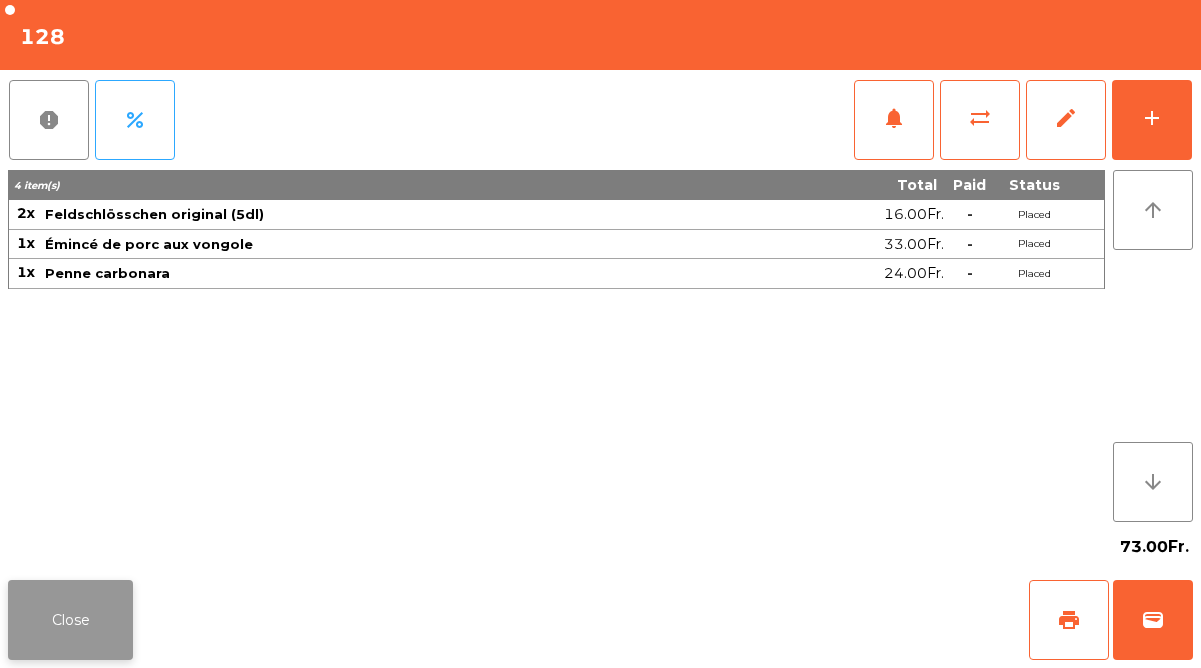 click on "Close" 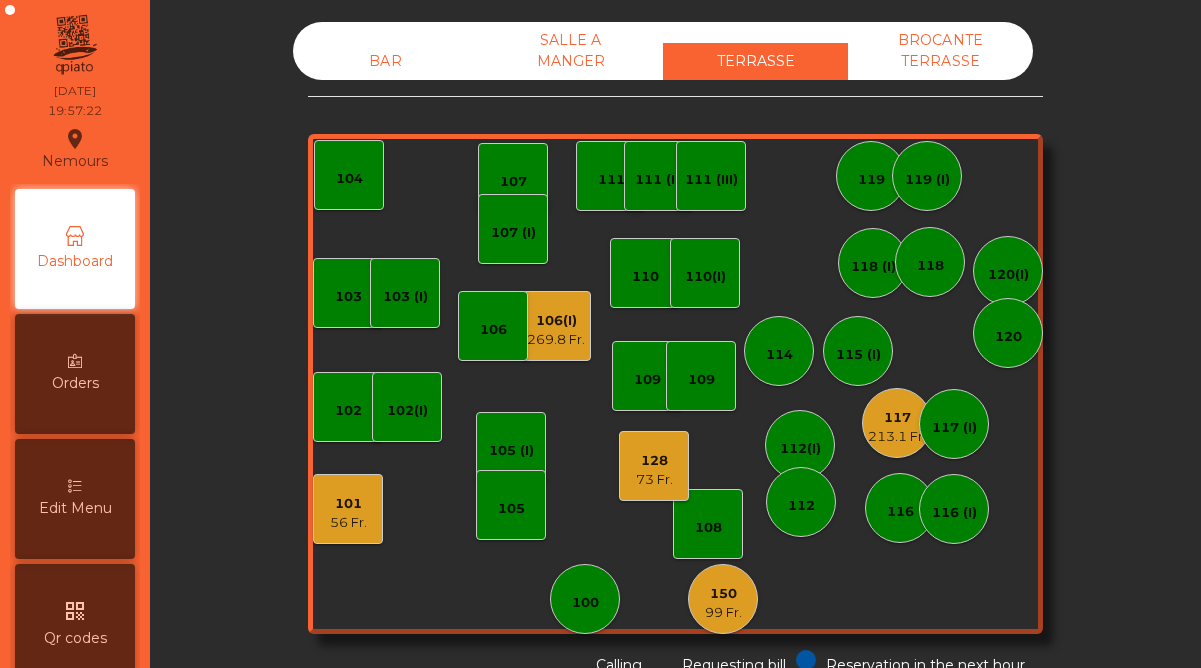 click on "106(I)" 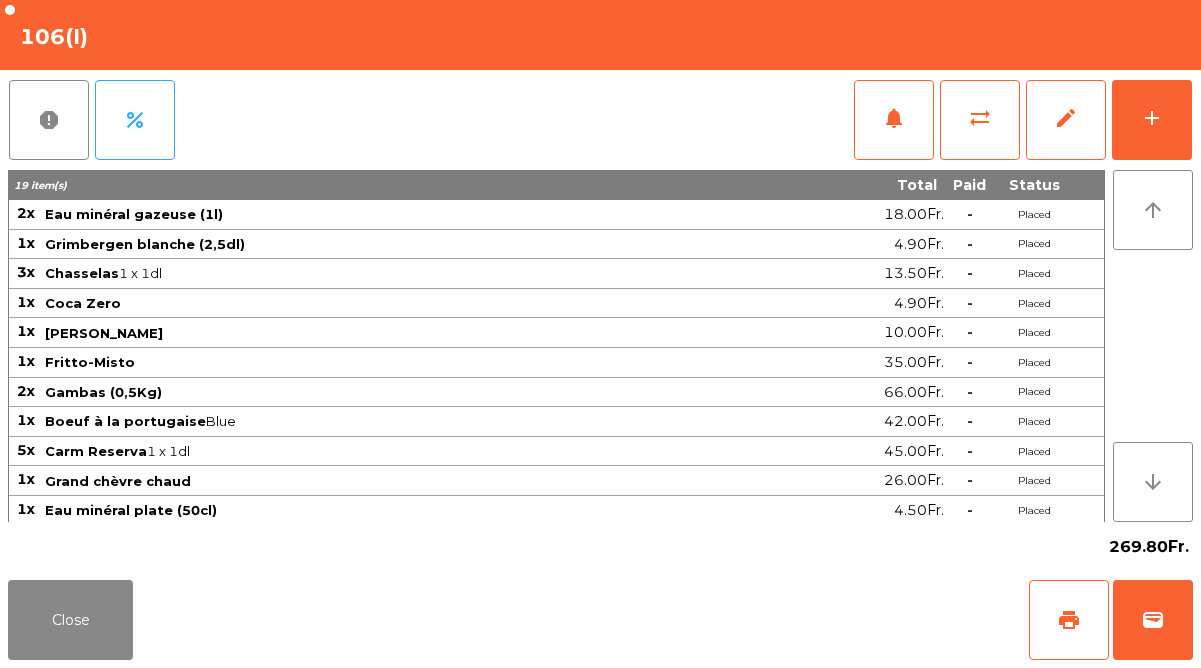 scroll, scrollTop: 3, scrollLeft: 0, axis: vertical 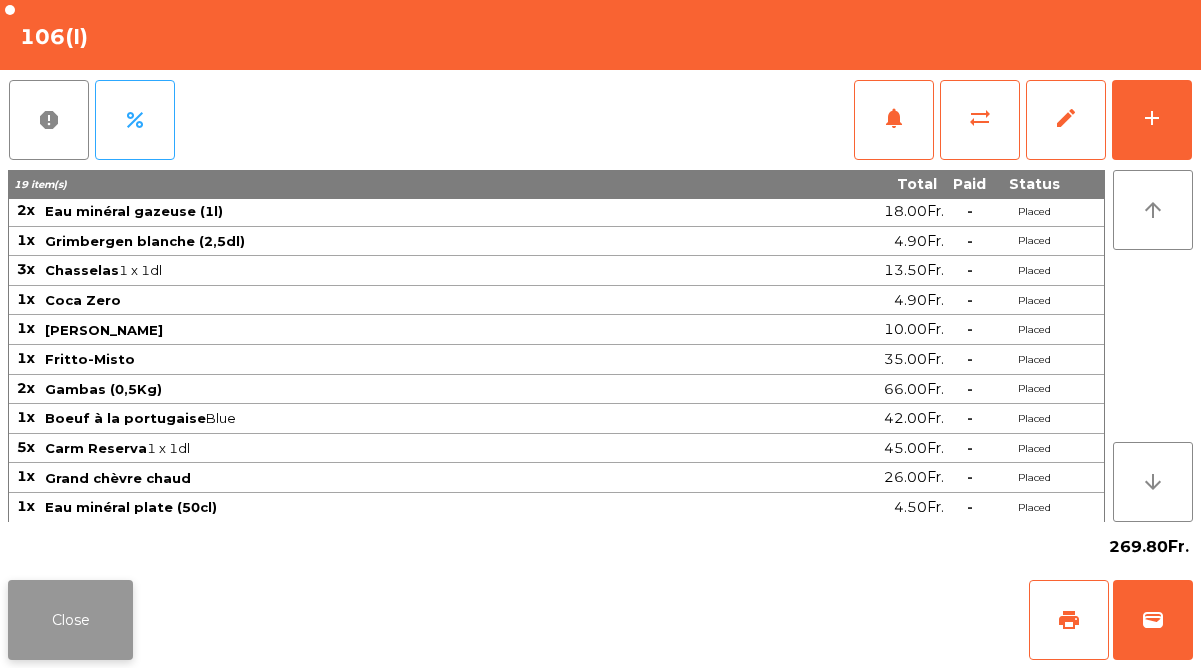 click on "Close" 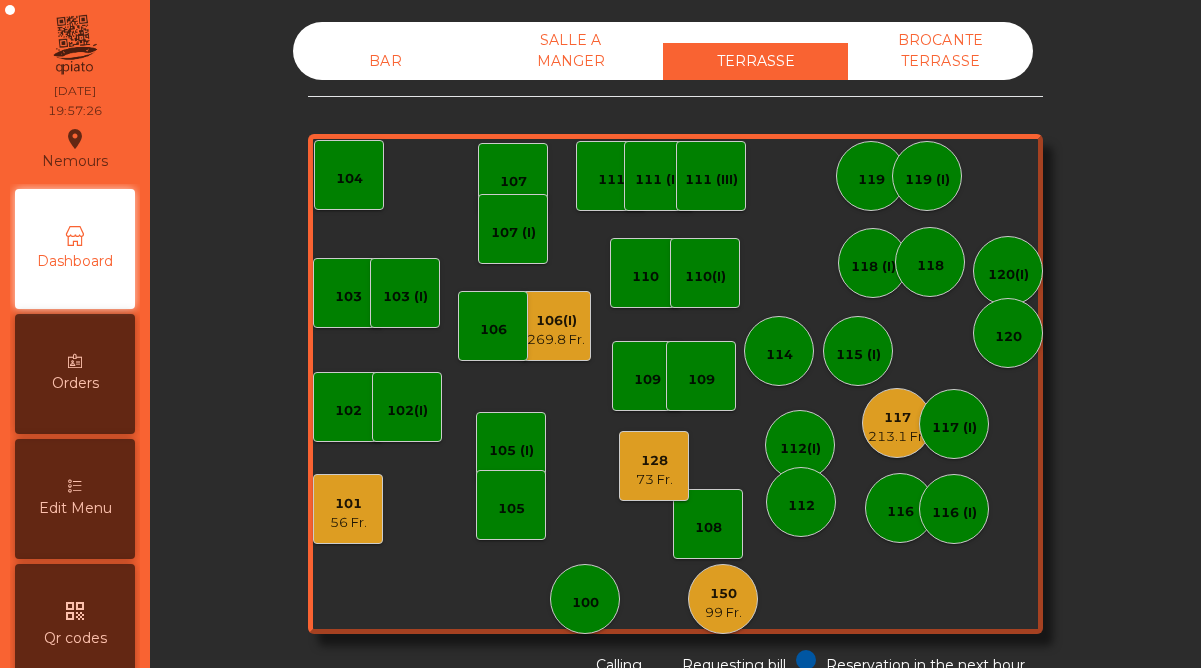 click on "101   56 Fr." 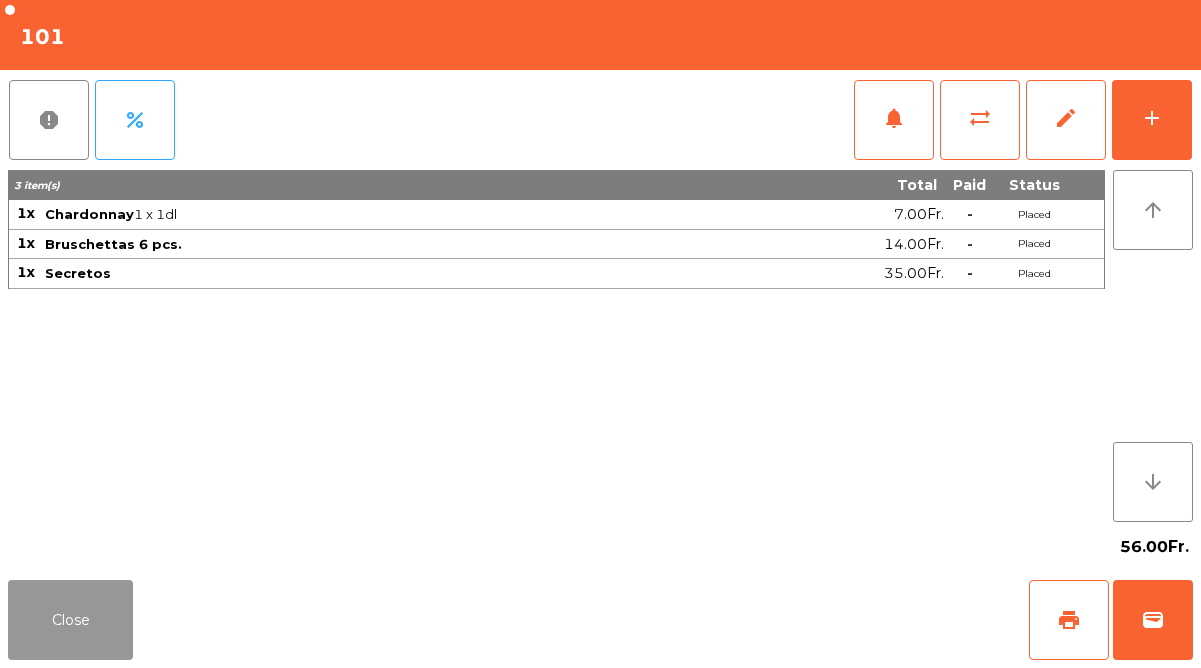 click on "Close" 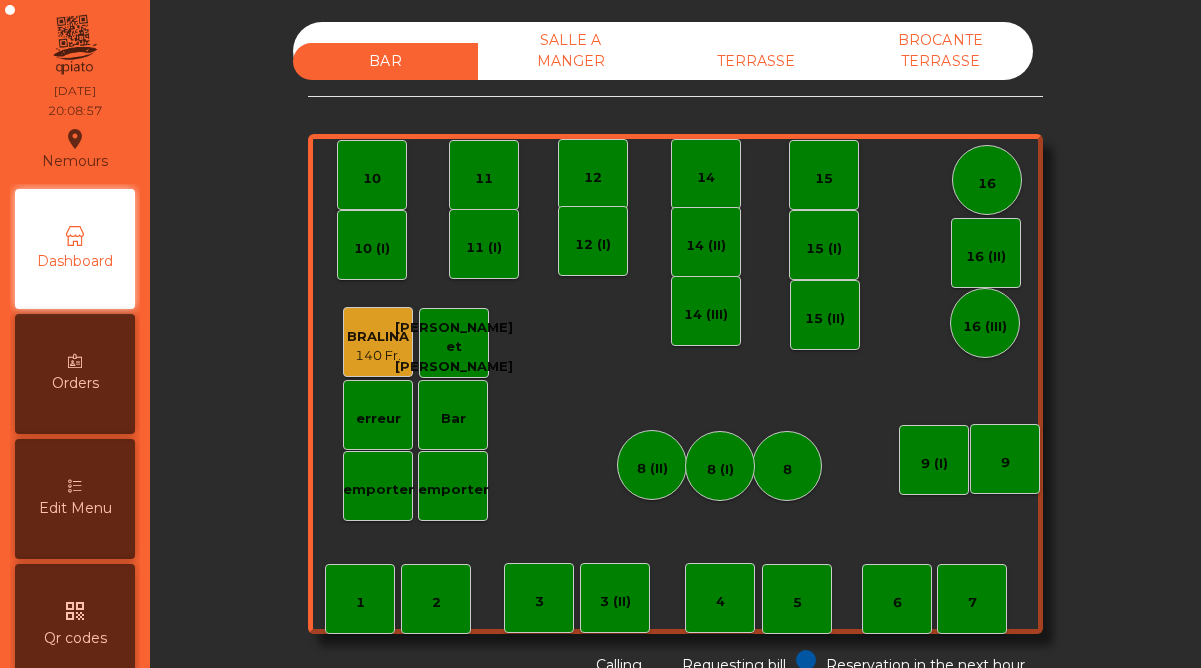 scroll, scrollTop: 0, scrollLeft: 0, axis: both 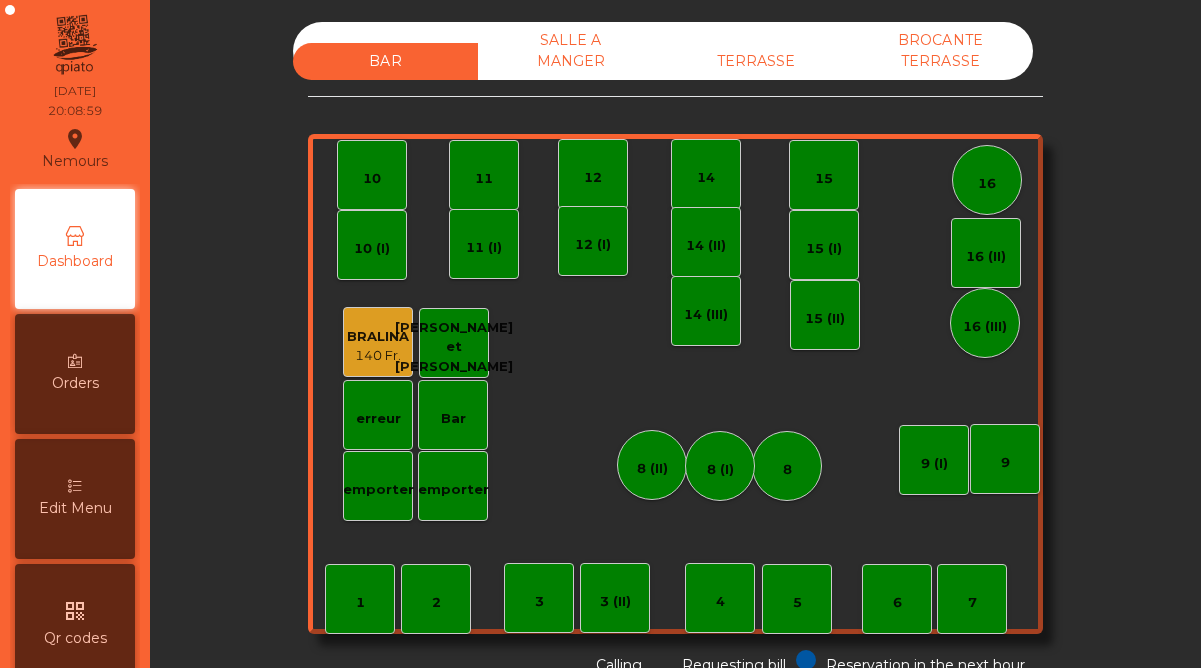 click on "TERRASSE" 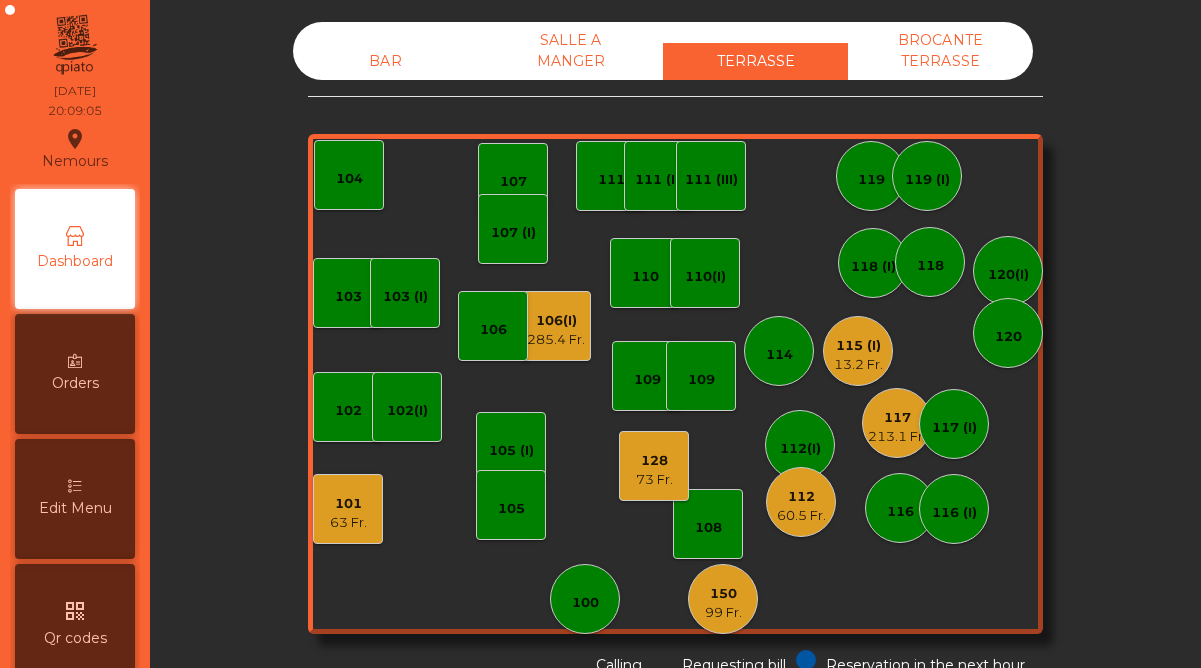 click on "112" 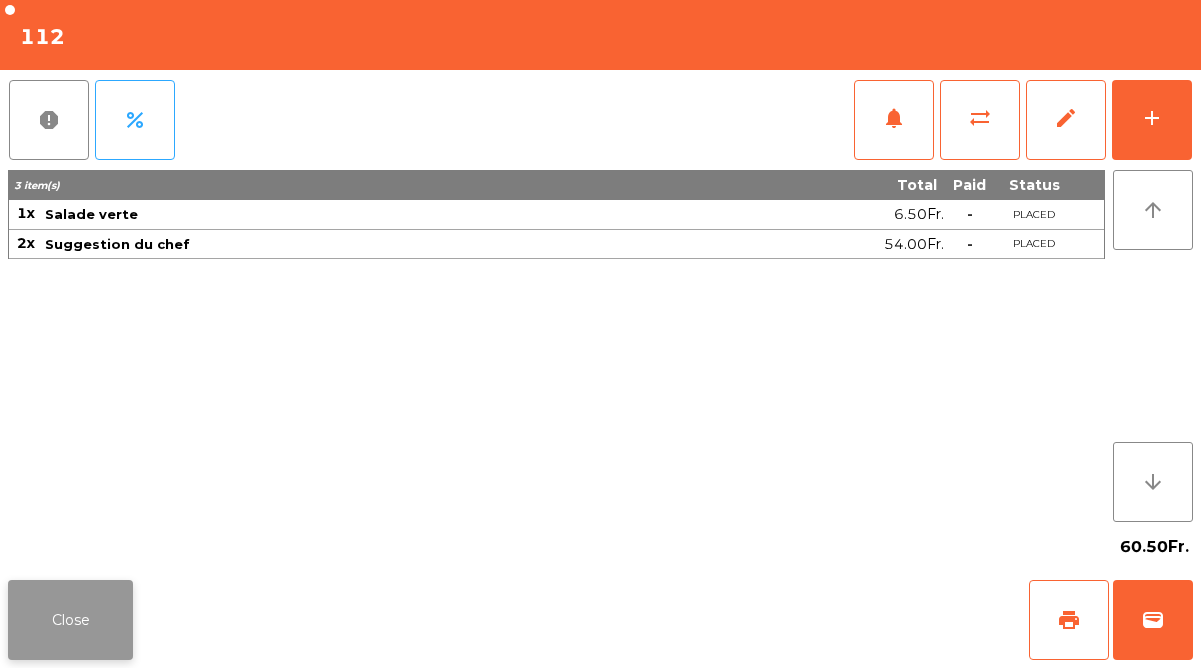 click on "Close" 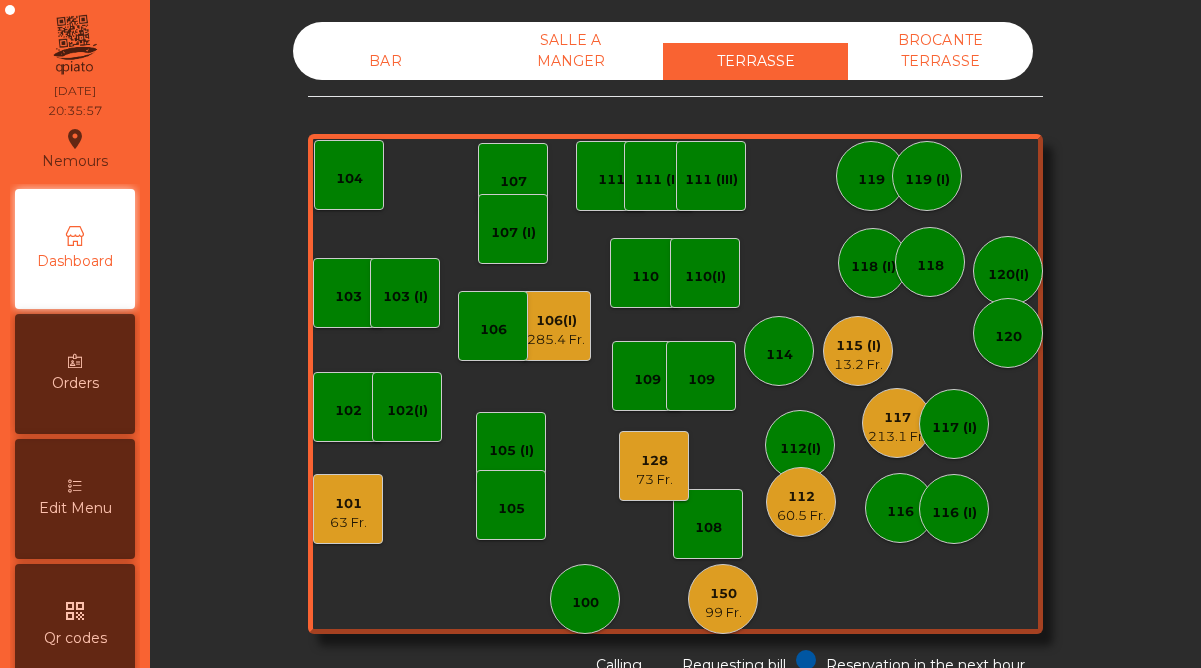 click on "63 Fr." 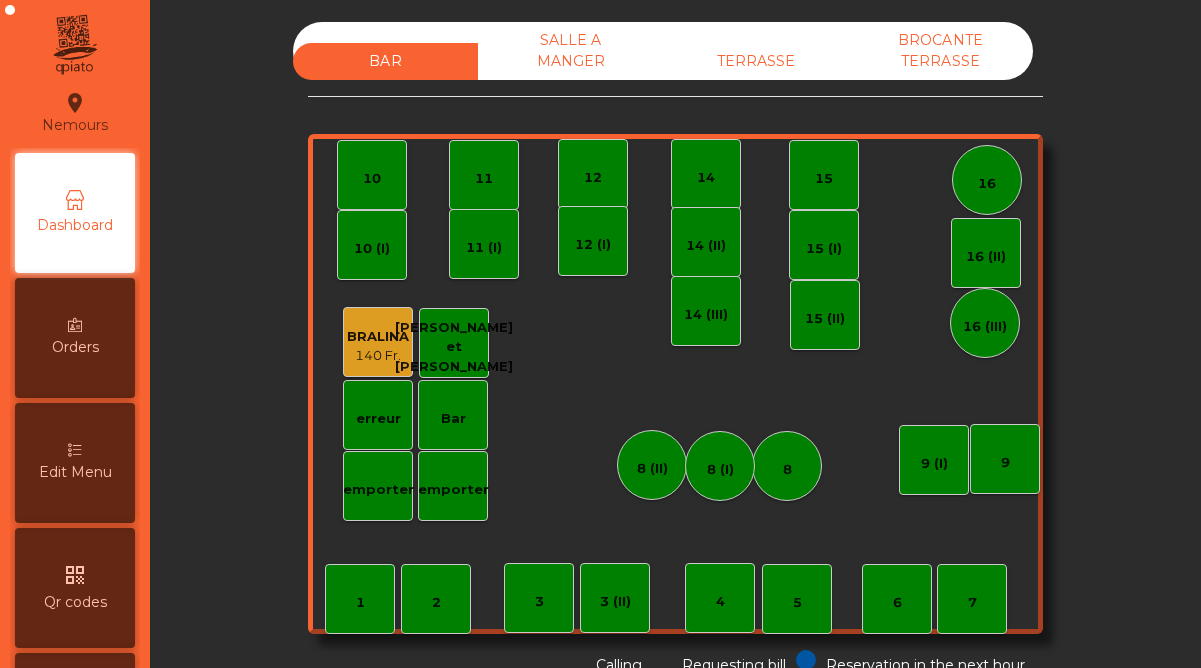 scroll, scrollTop: 0, scrollLeft: 0, axis: both 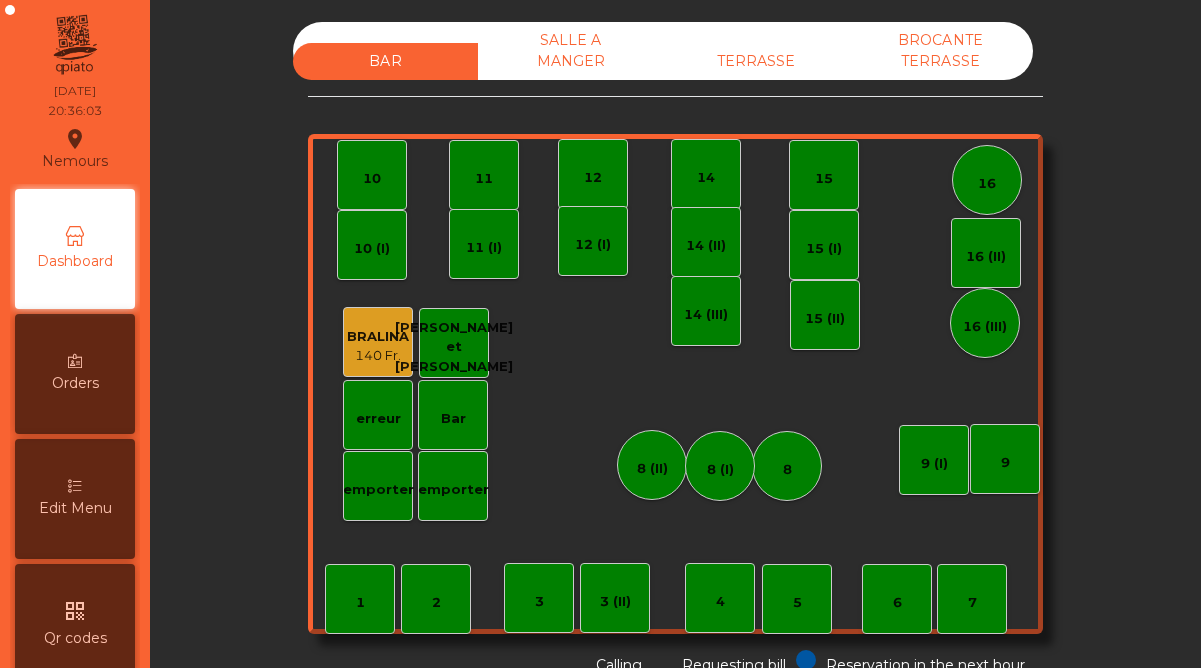 click on "TERRASSE" 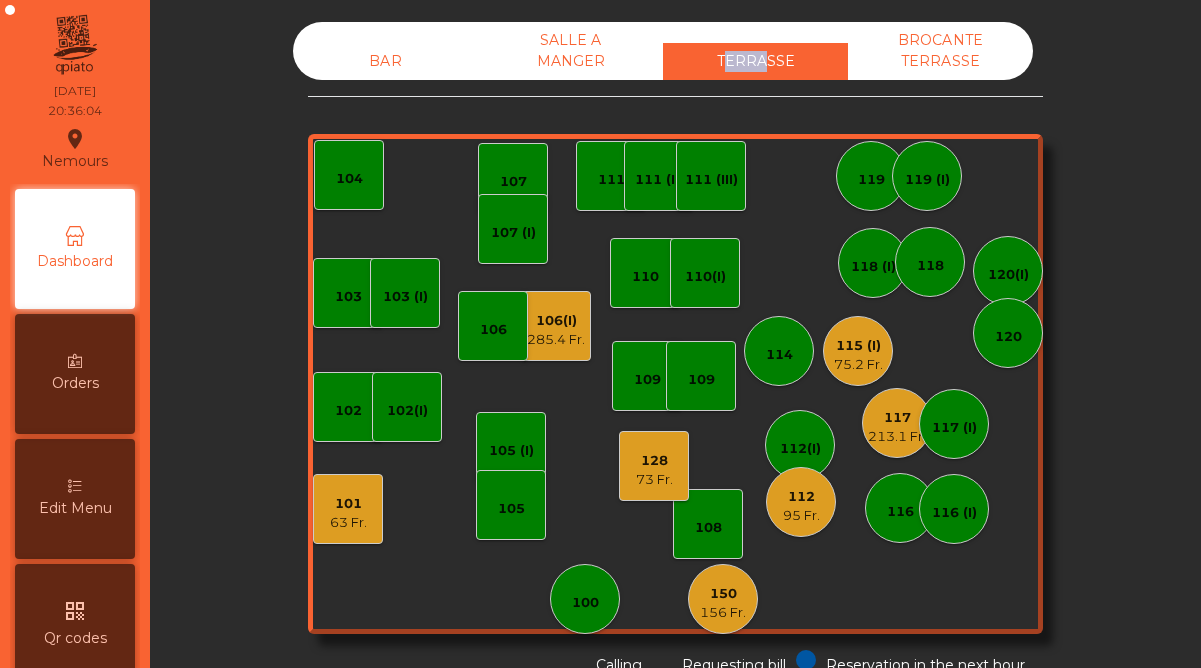 click on "63 Fr." 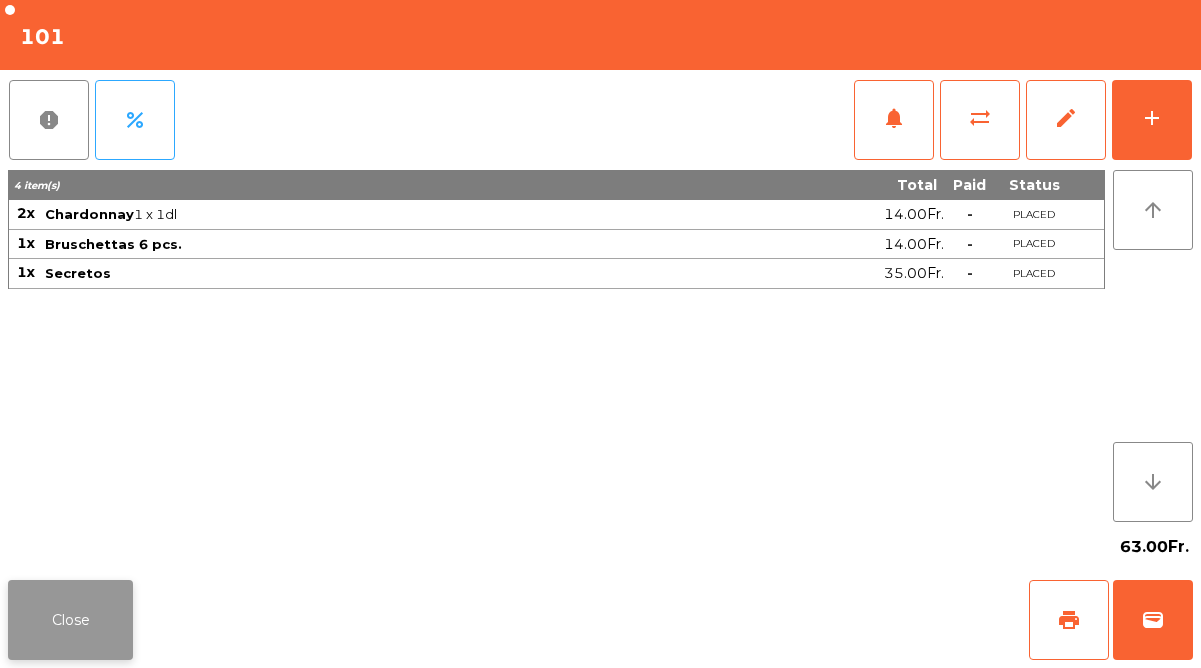 click on "Close" 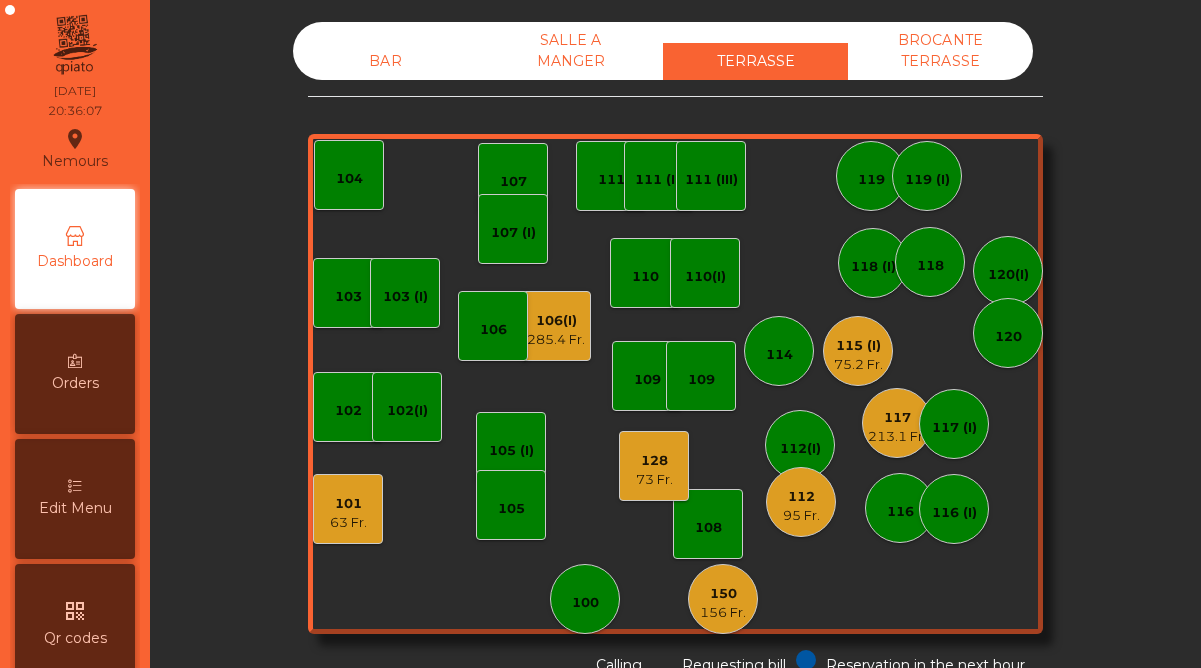 click on "285.4 Fr." 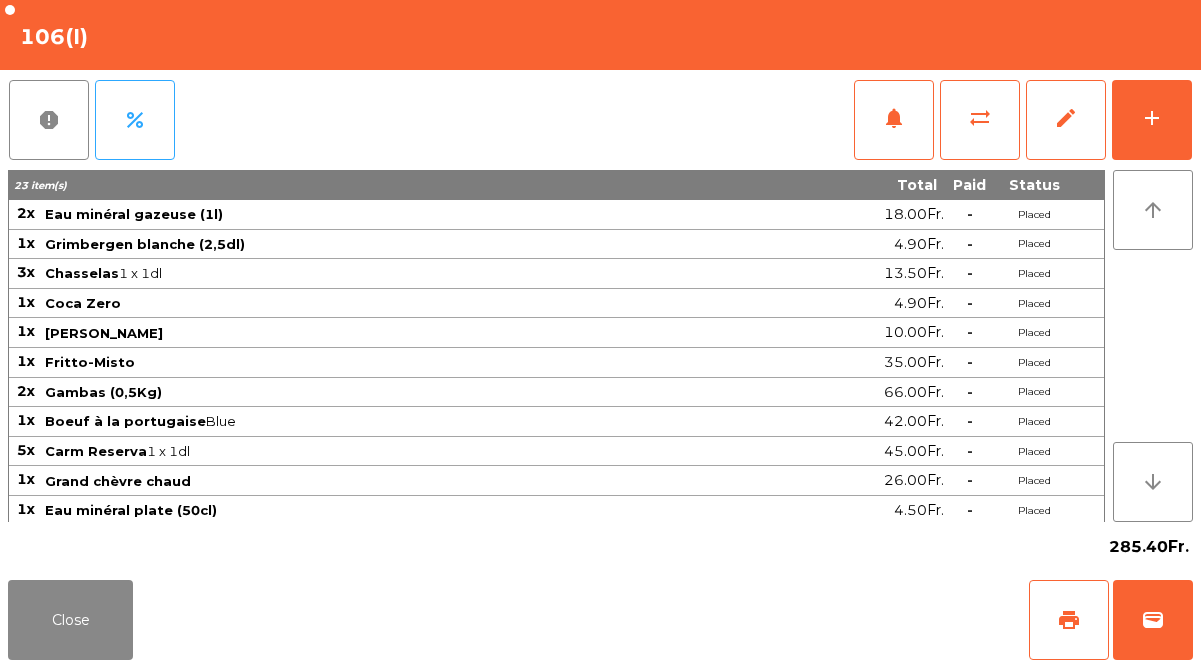 scroll, scrollTop: 62, scrollLeft: 0, axis: vertical 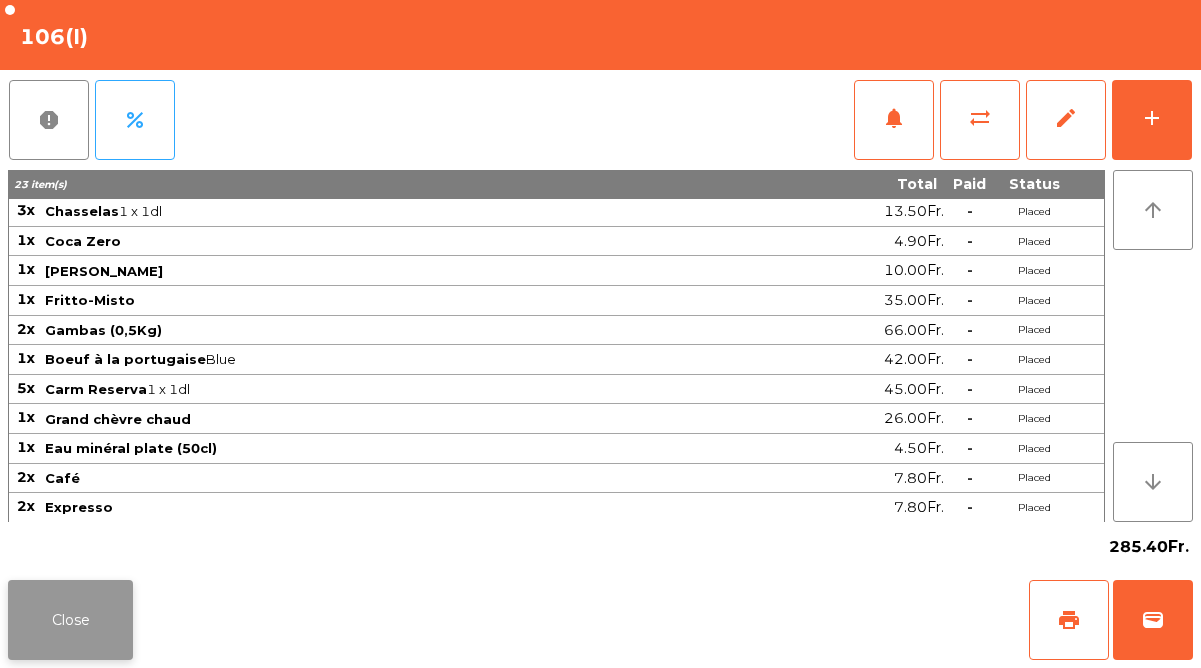 click on "Close" 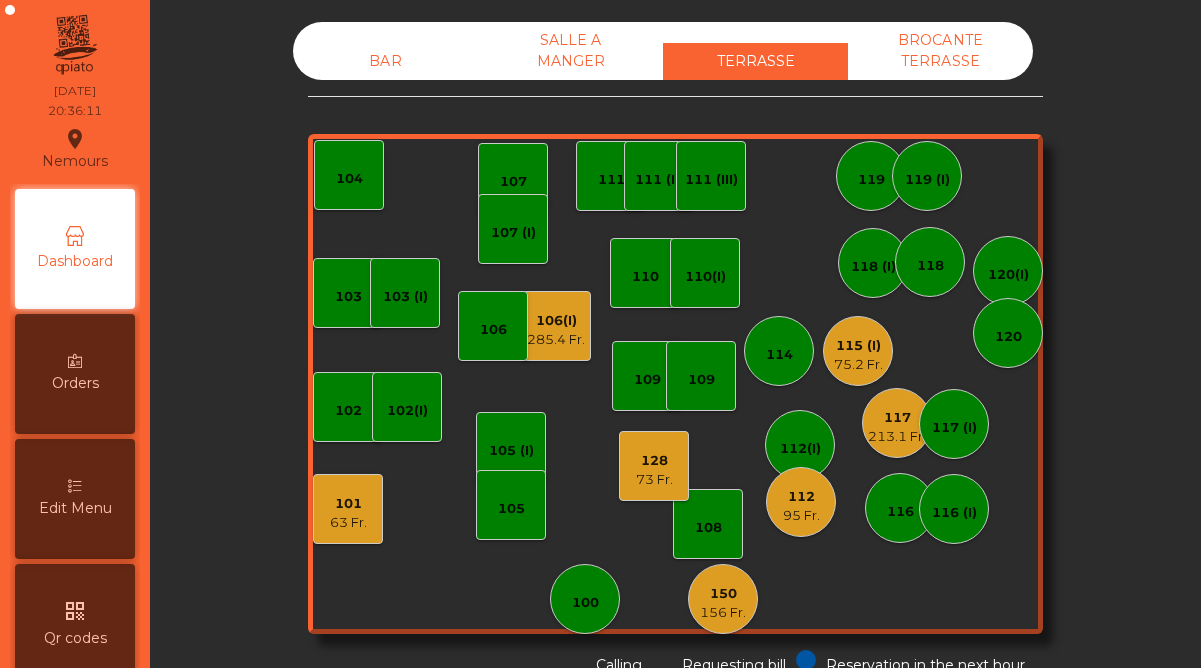 click on "115 (I)" 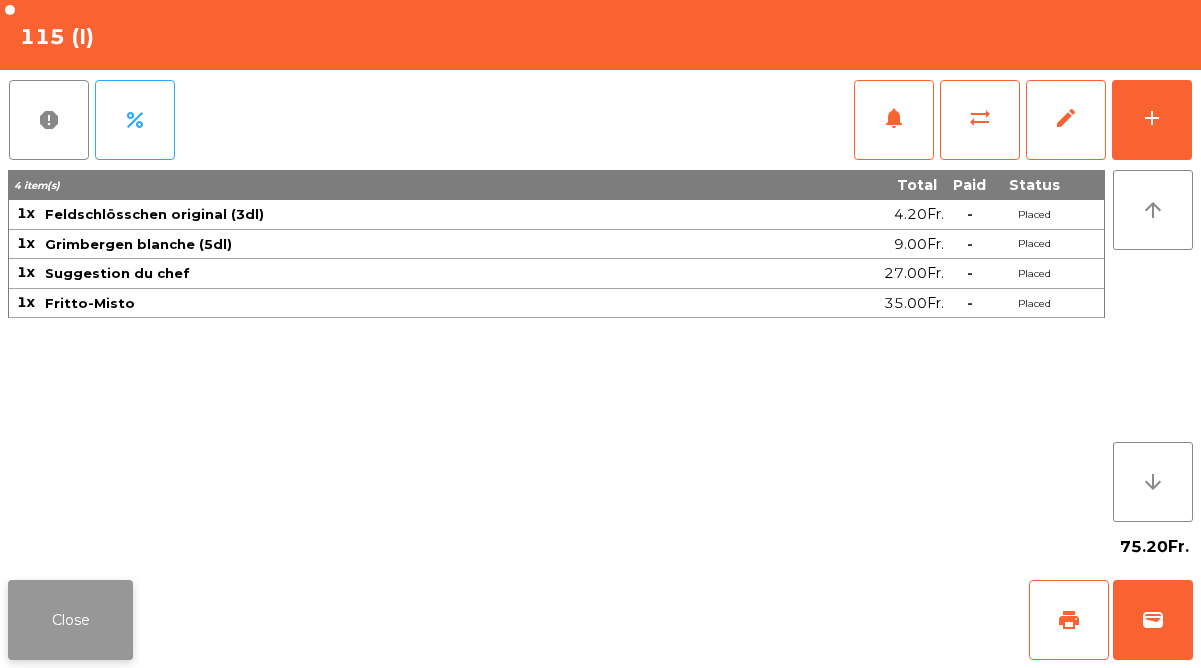 click on "Close" 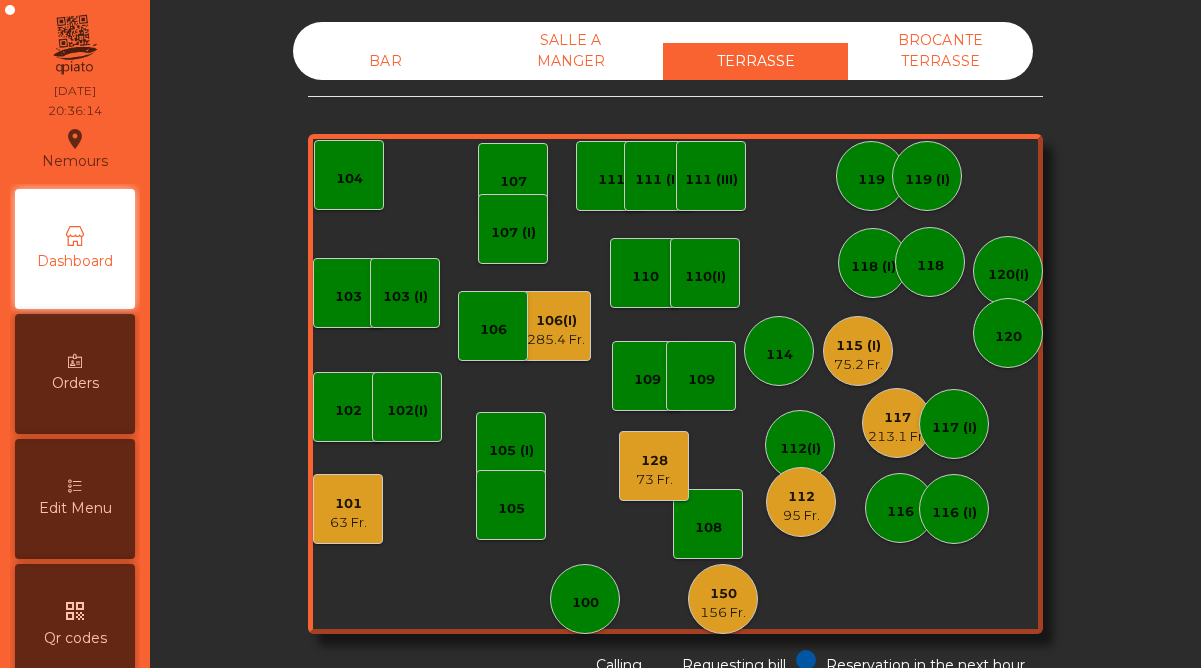 click on "213.1 Fr." 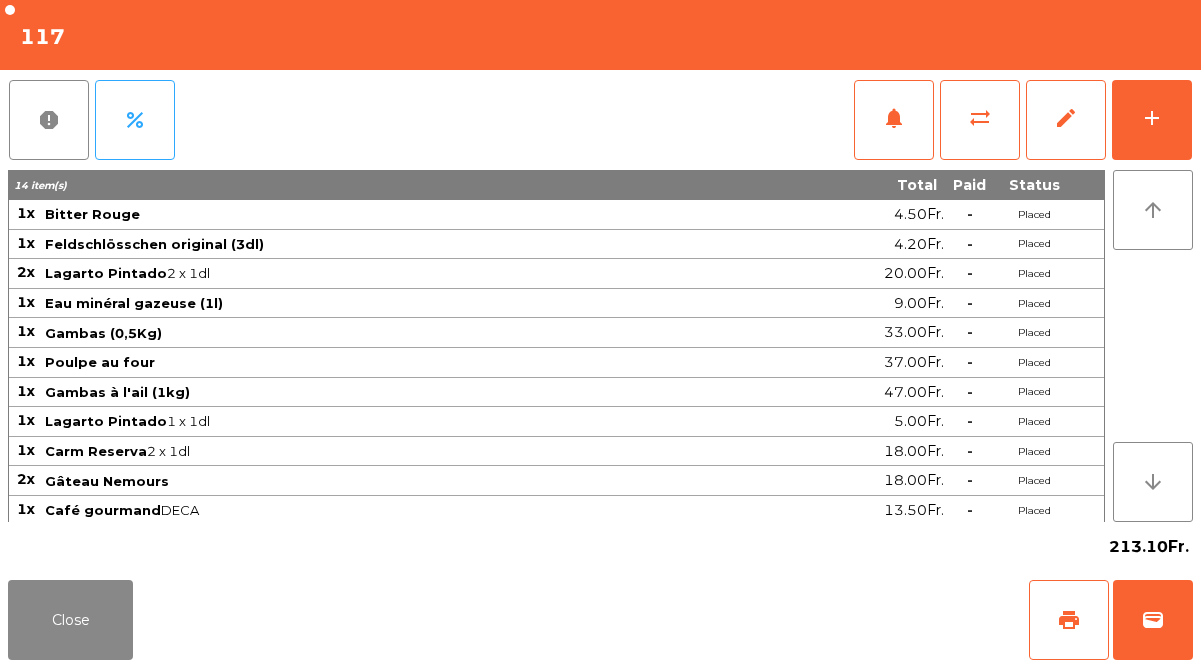 scroll, scrollTop: 32, scrollLeft: 0, axis: vertical 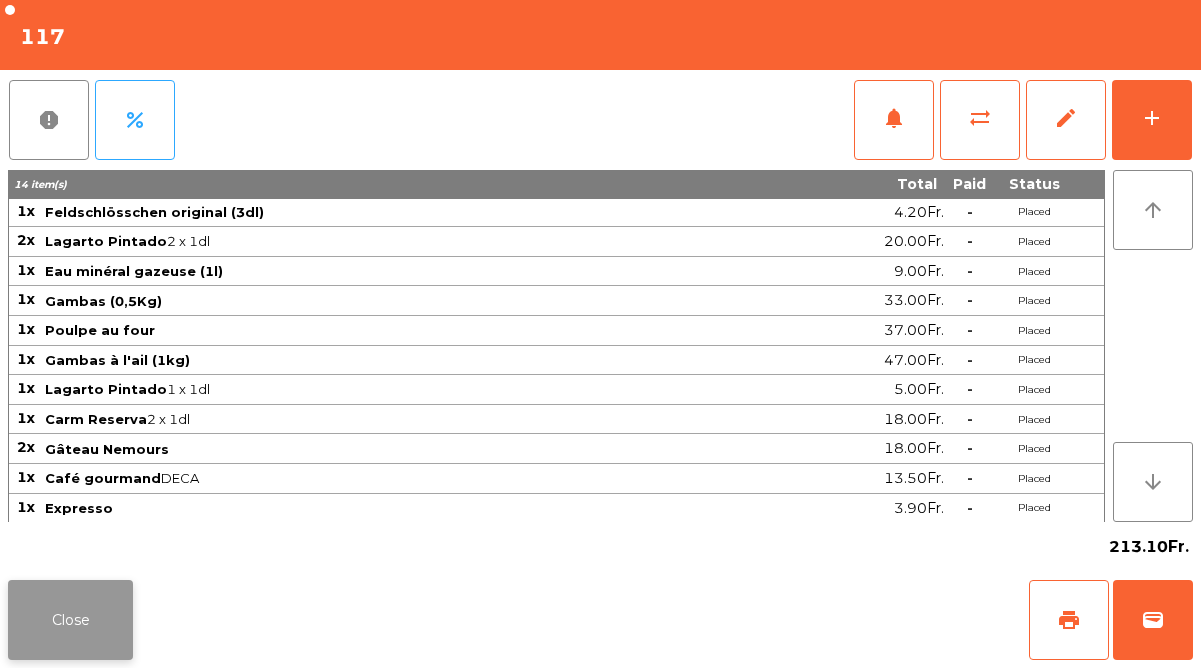 click on "Close" 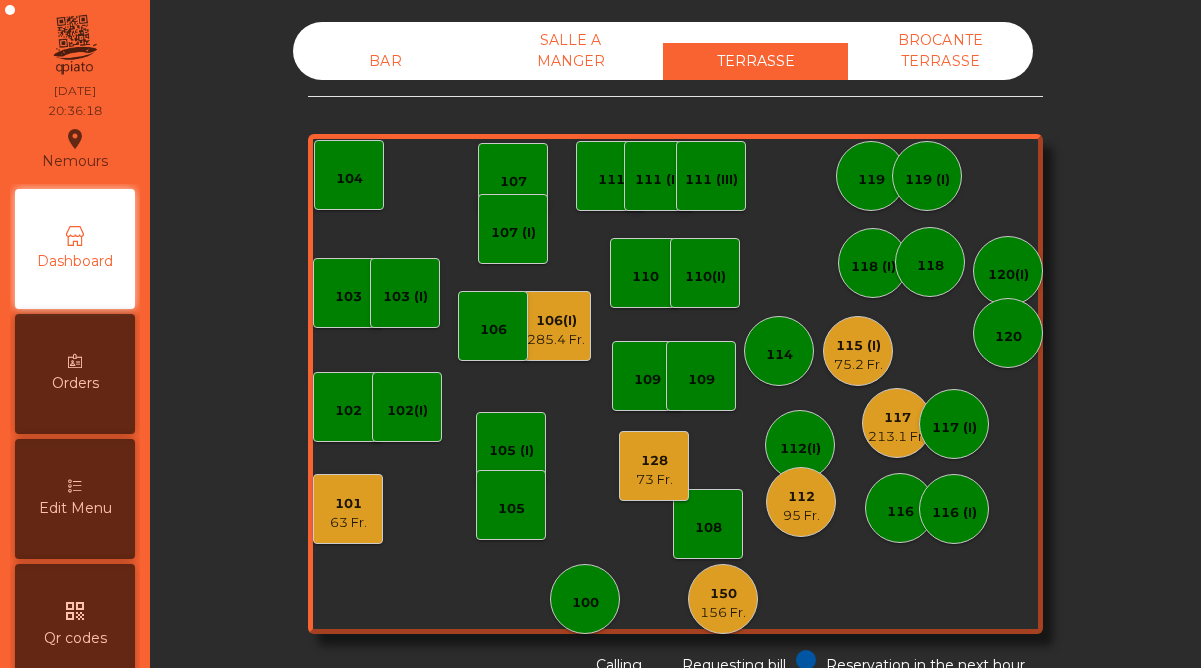 click on "112" 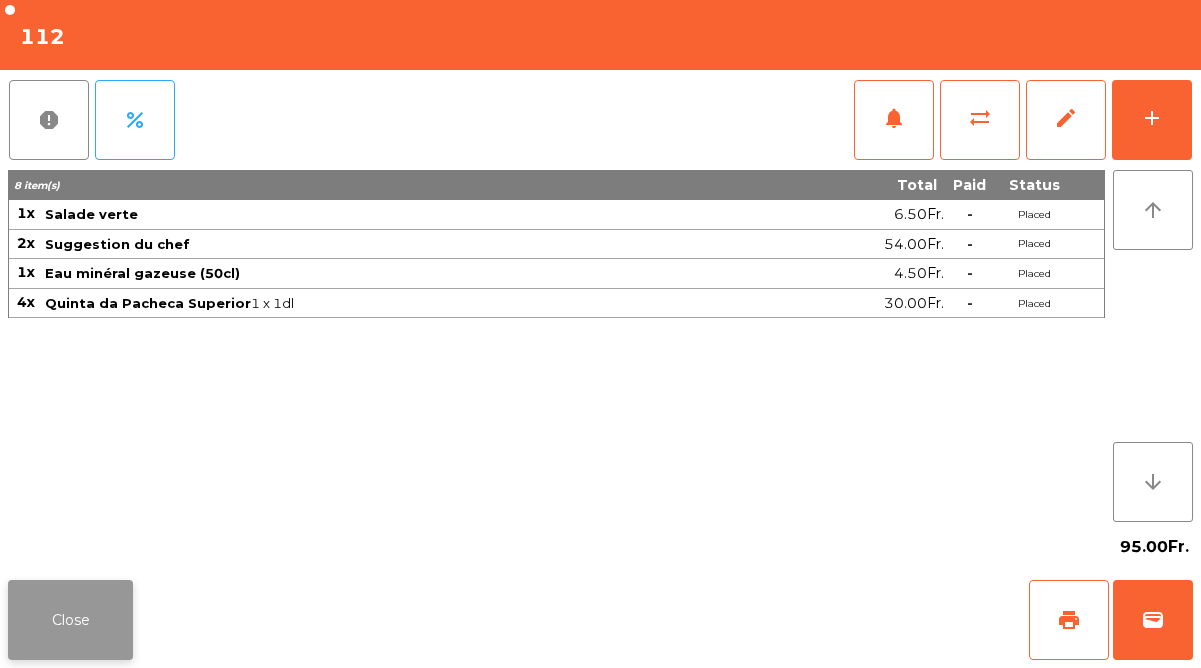 click on "Close" 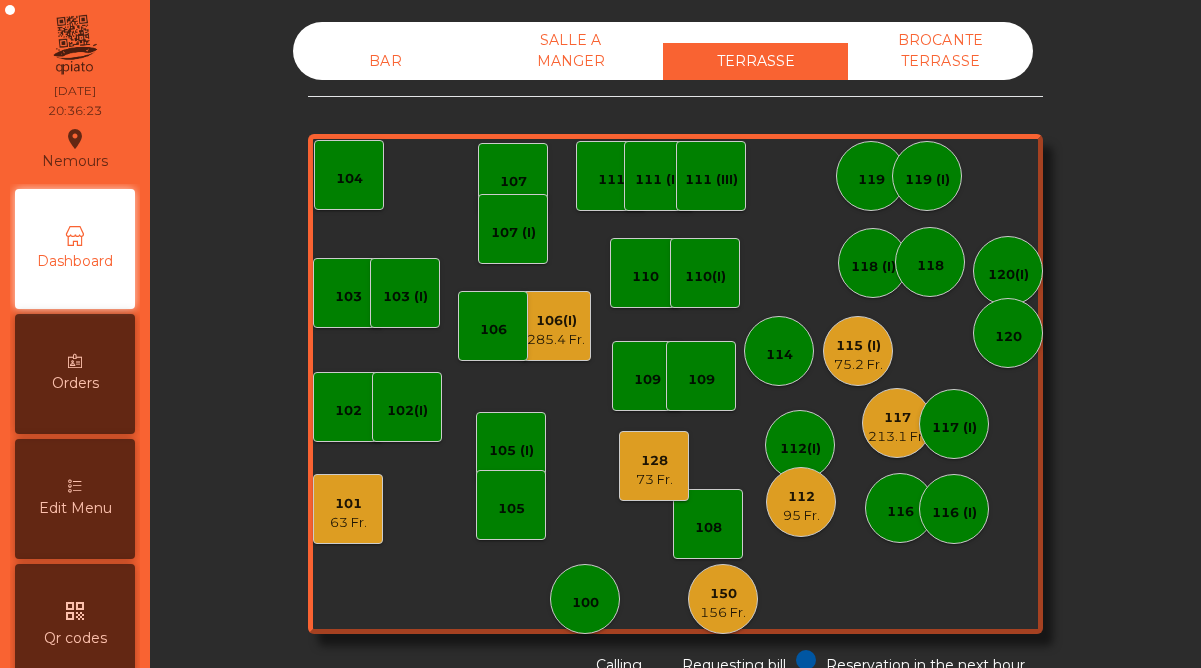 click on "112" 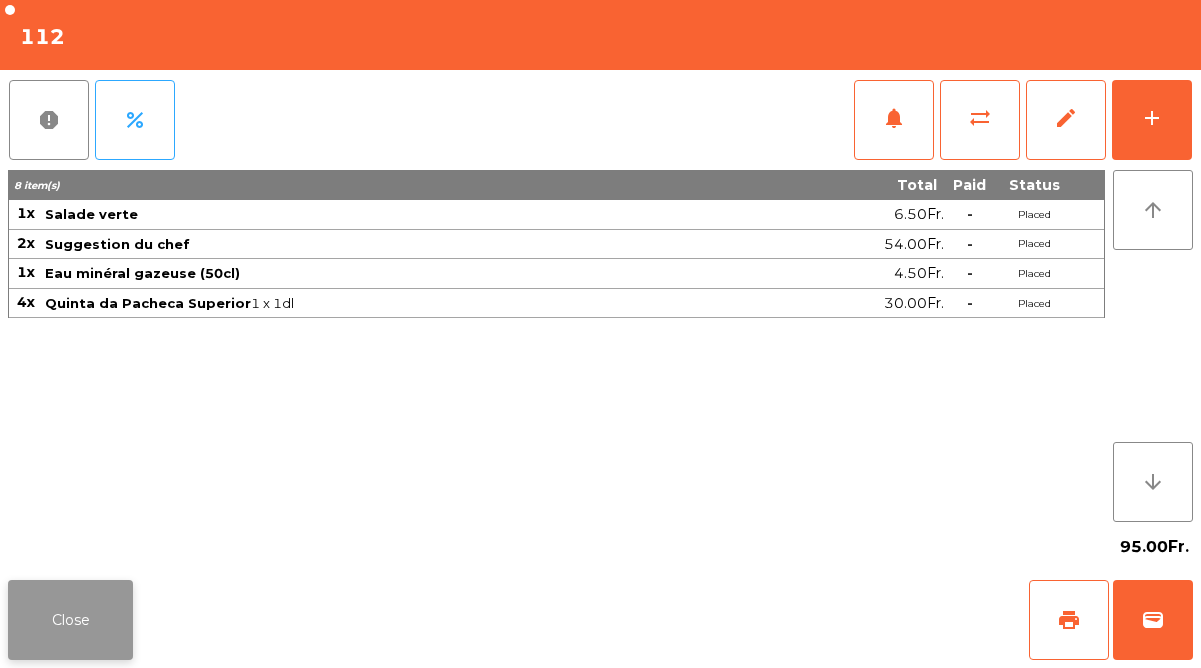 click on "Close" 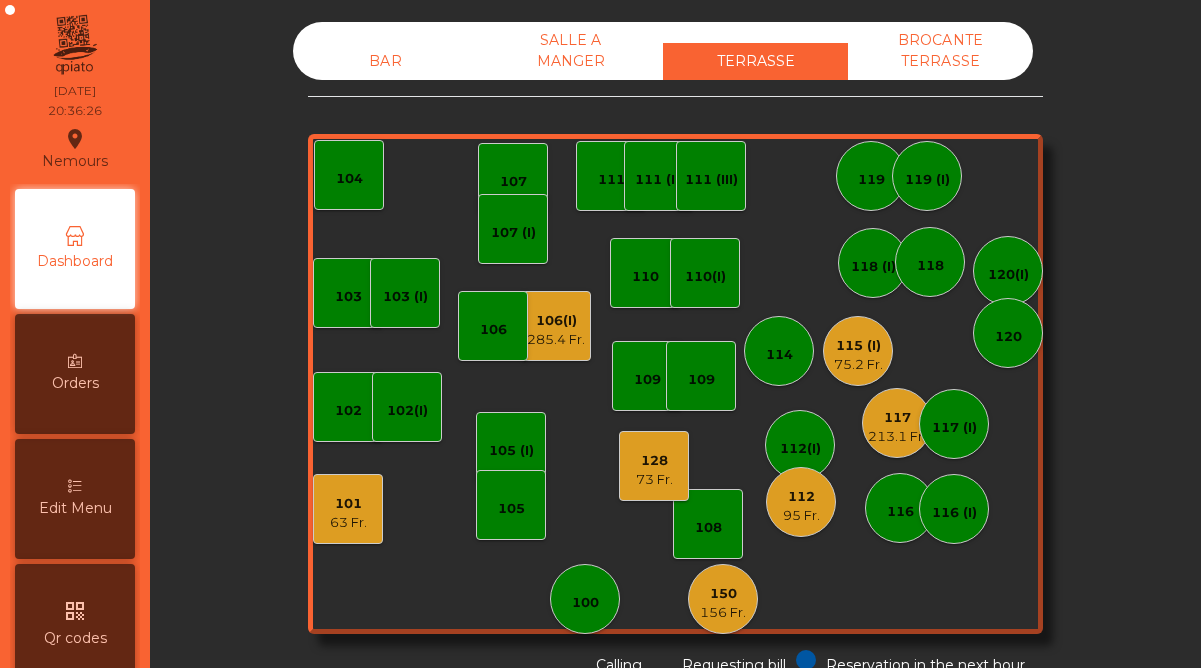 click on "73 Fr." 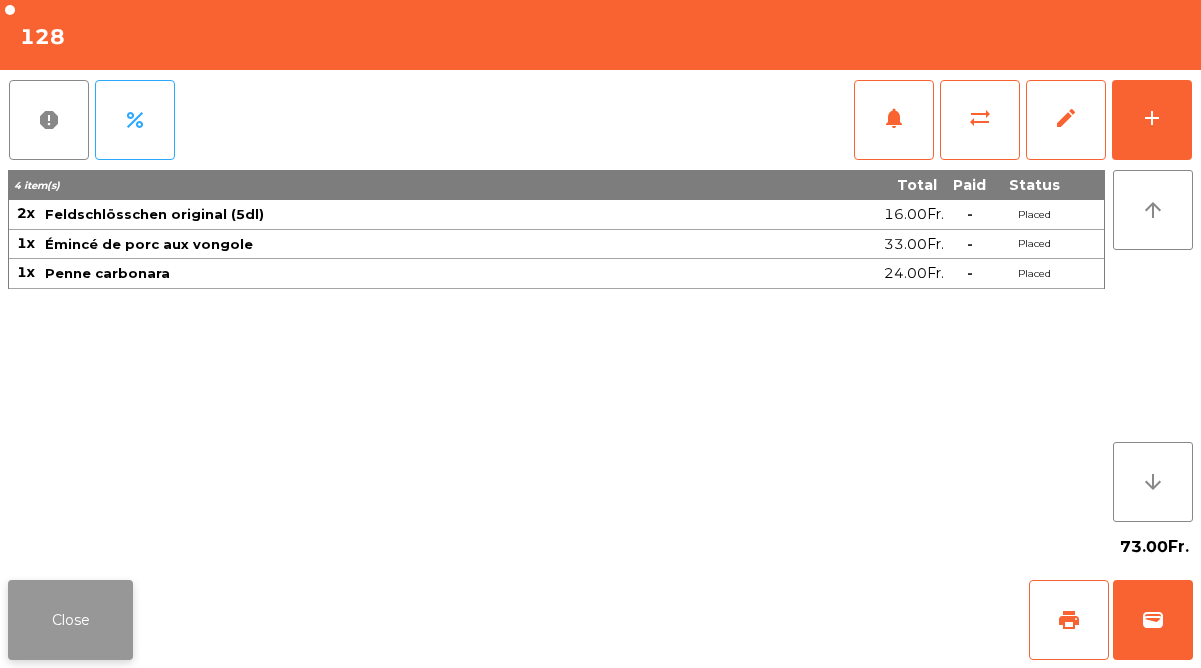 click on "Close" 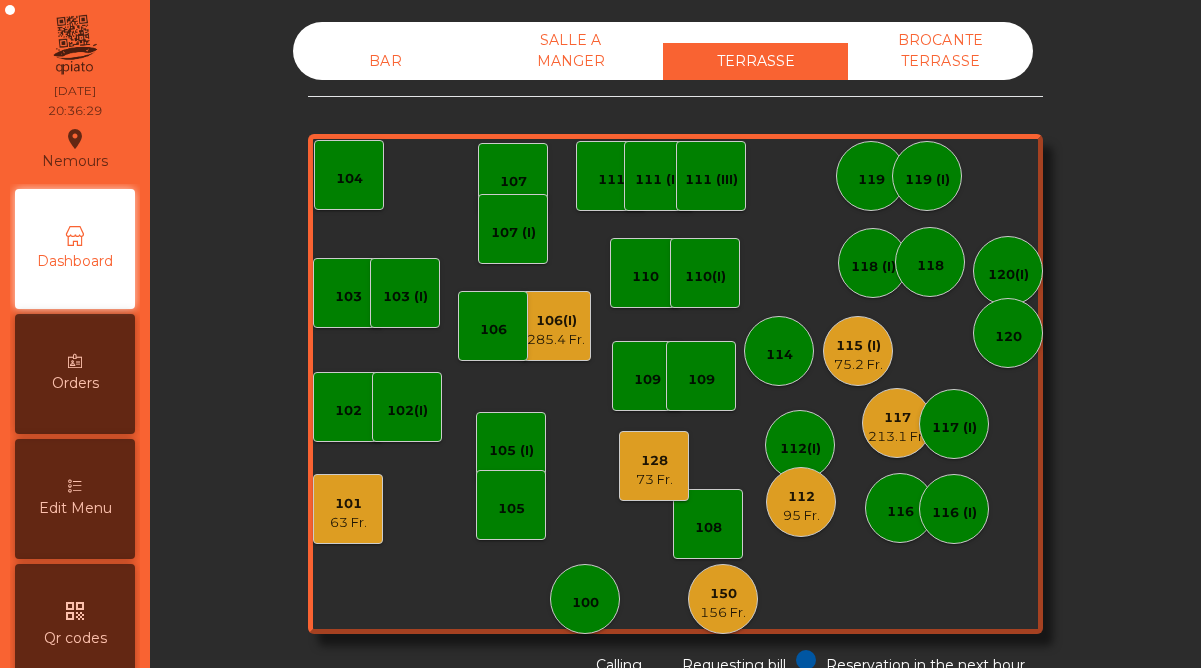 click on "156 Fr." 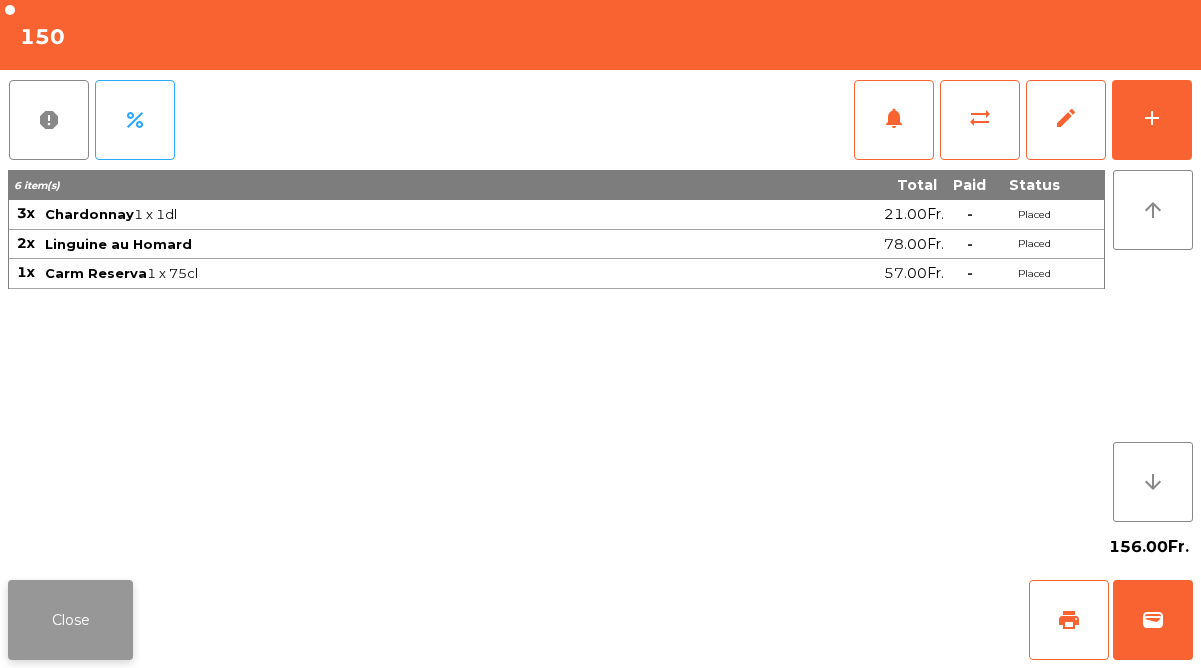 click on "Close" 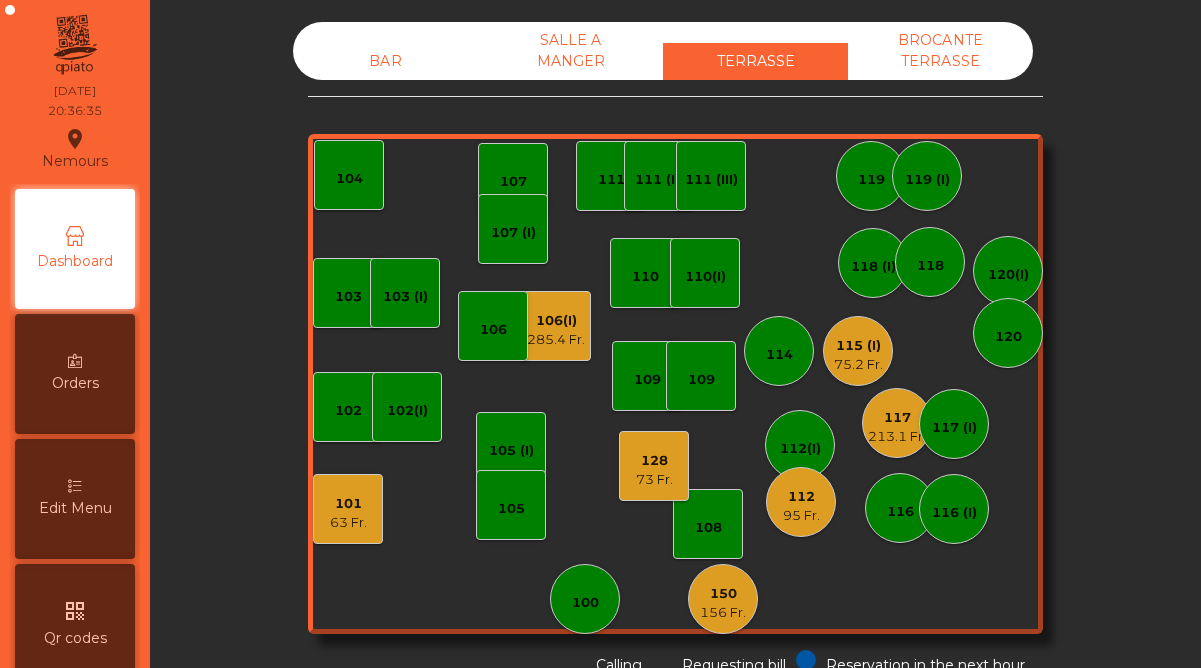 scroll, scrollTop: 1031, scrollLeft: 0, axis: vertical 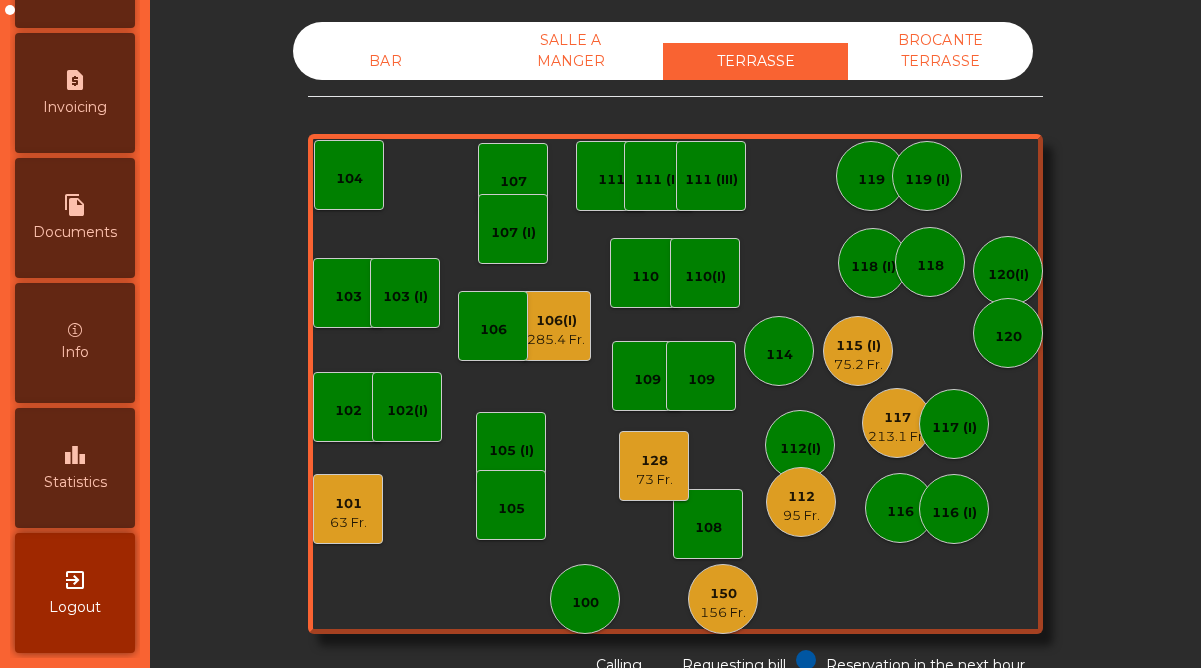 click on "leaderboard" at bounding box center (75, 455) 